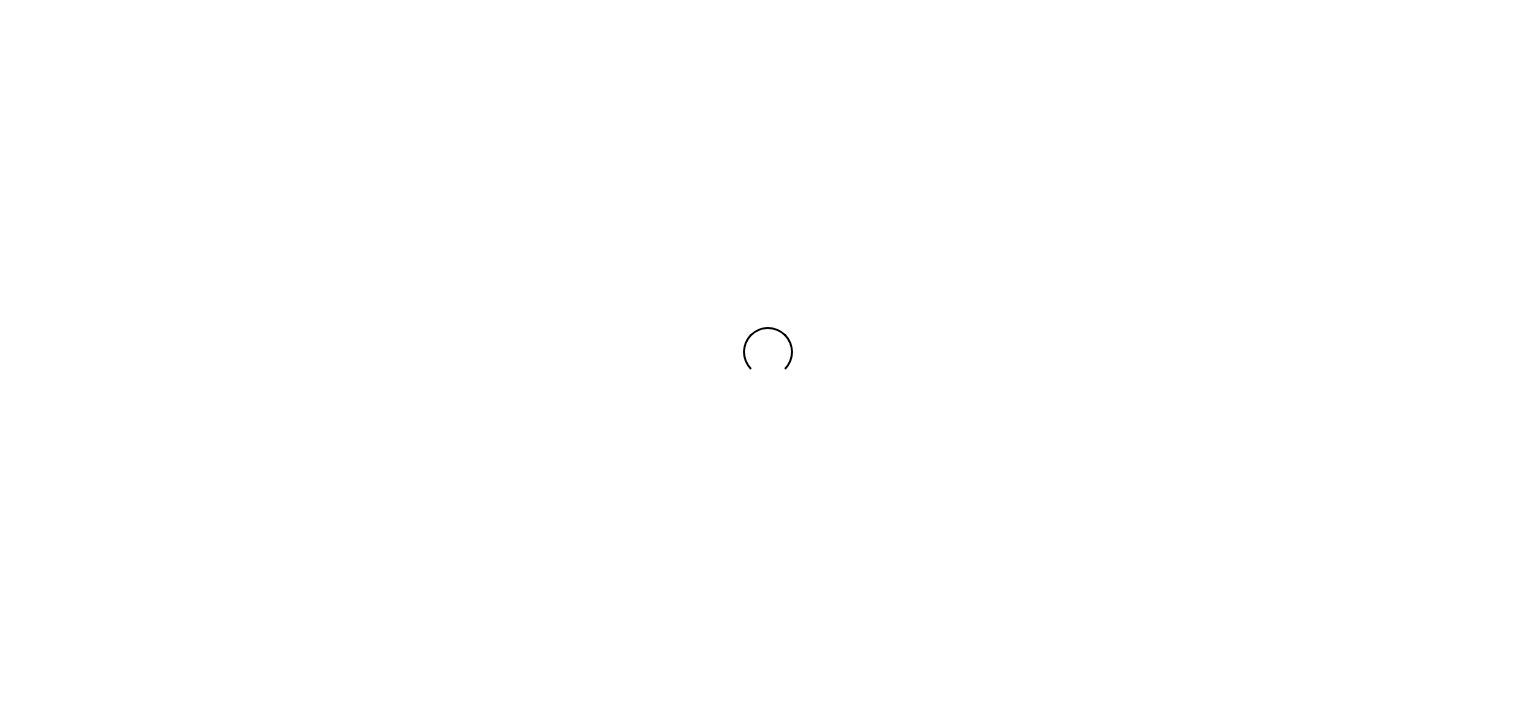 scroll, scrollTop: 0, scrollLeft: 0, axis: both 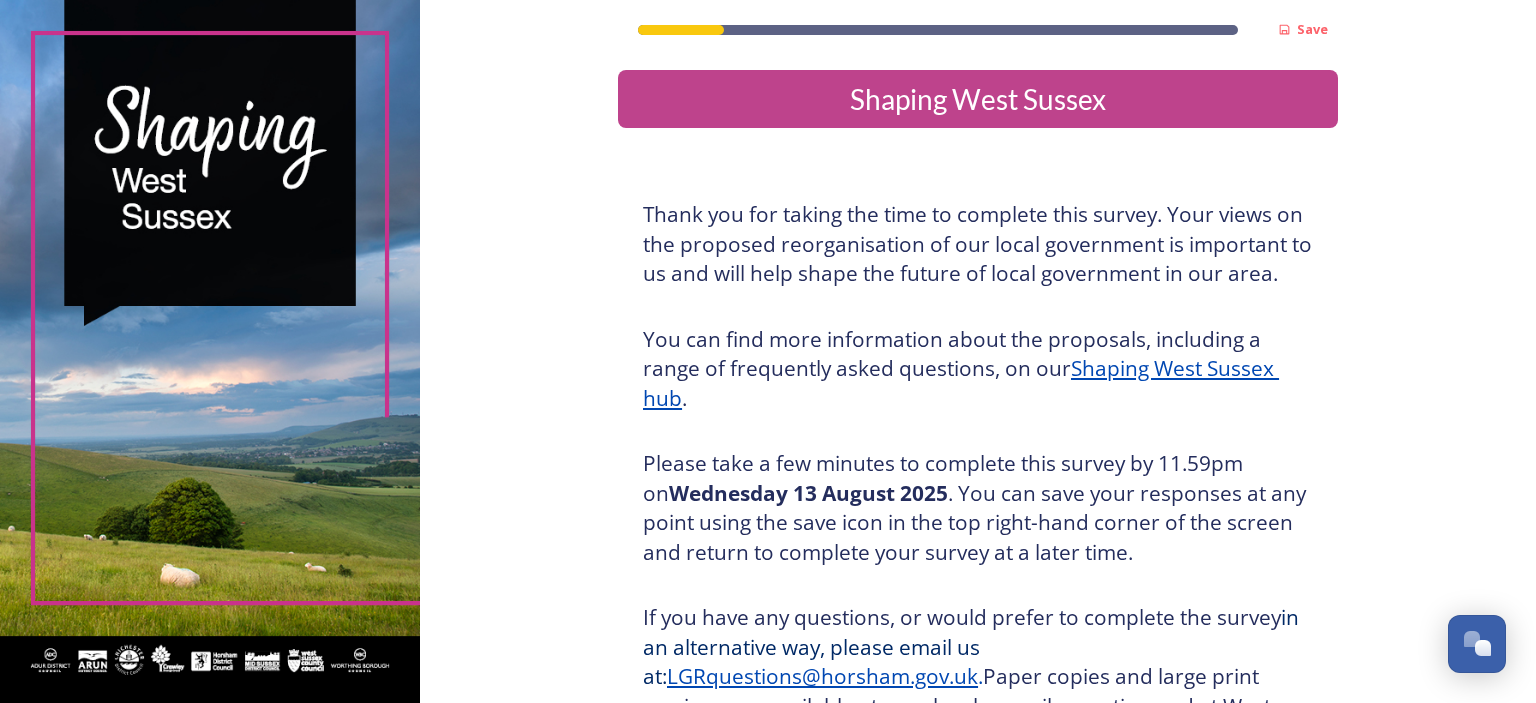 click at bounding box center (978, 307) 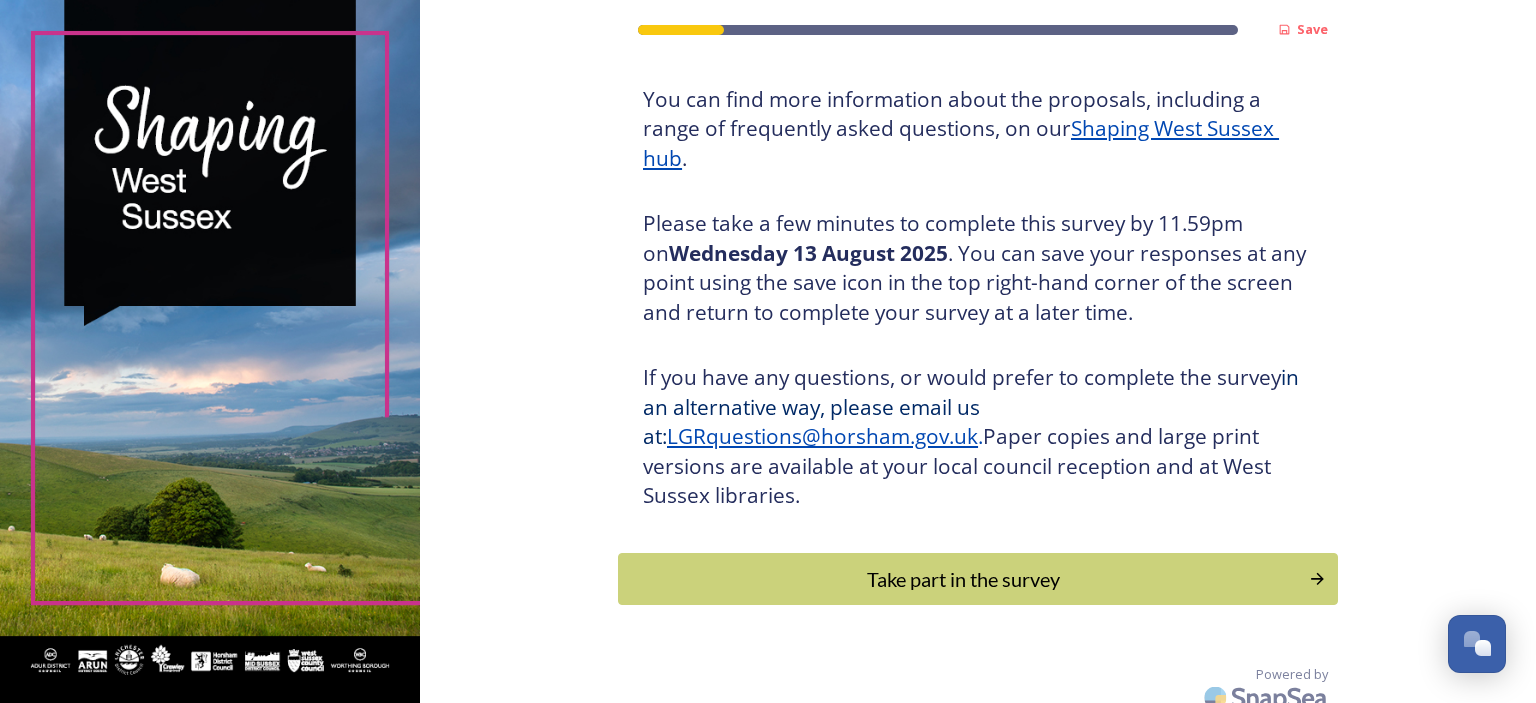 scroll, scrollTop: 256, scrollLeft: 0, axis: vertical 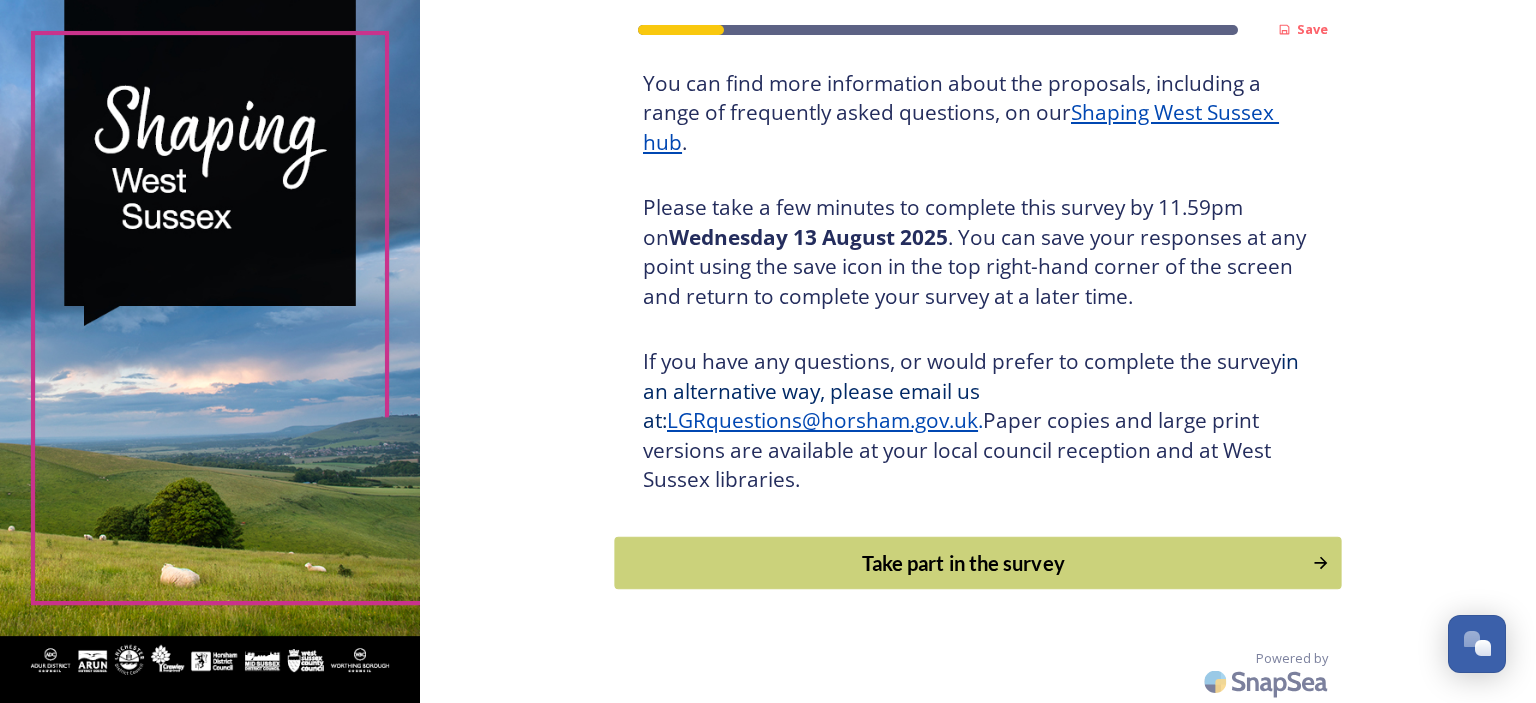 click on "Take part in the survey" at bounding box center [964, 563] 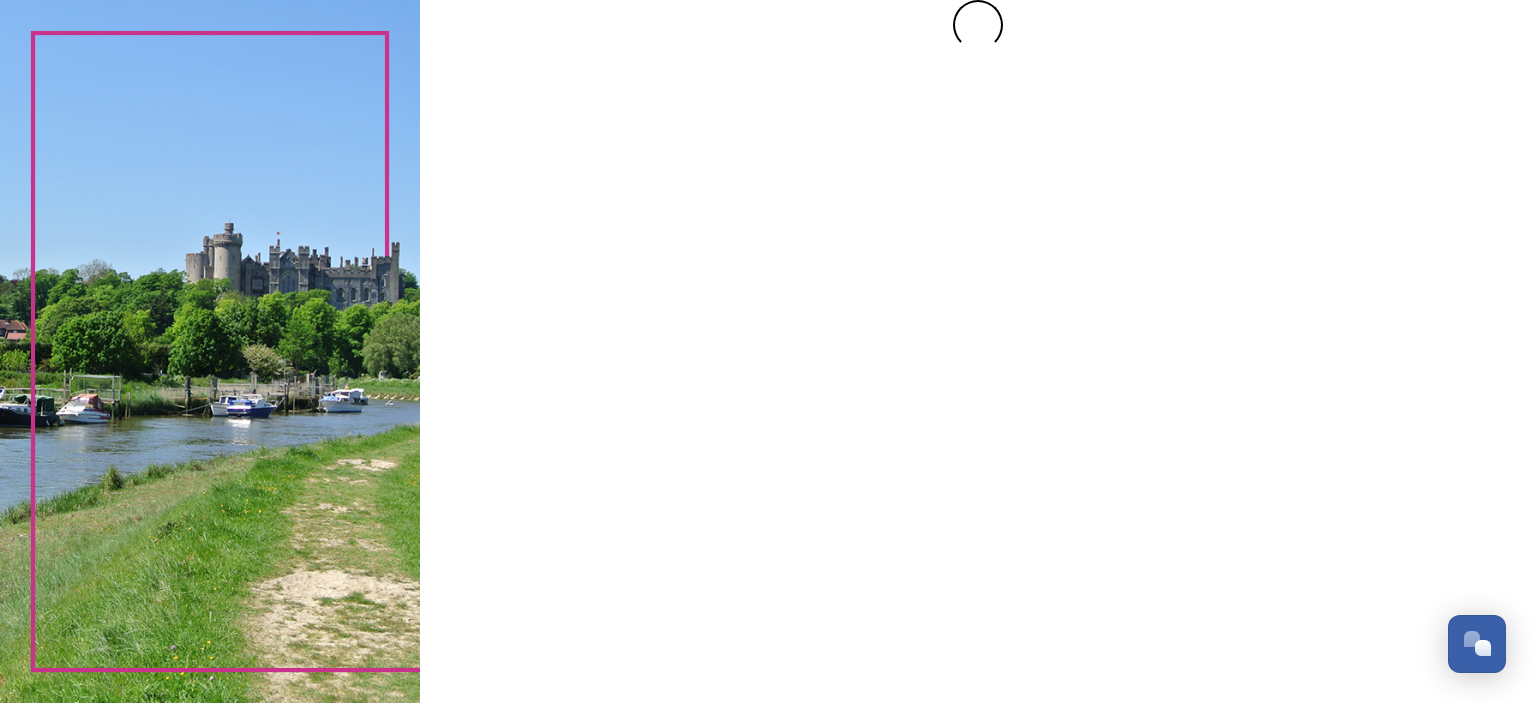 scroll, scrollTop: 0, scrollLeft: 0, axis: both 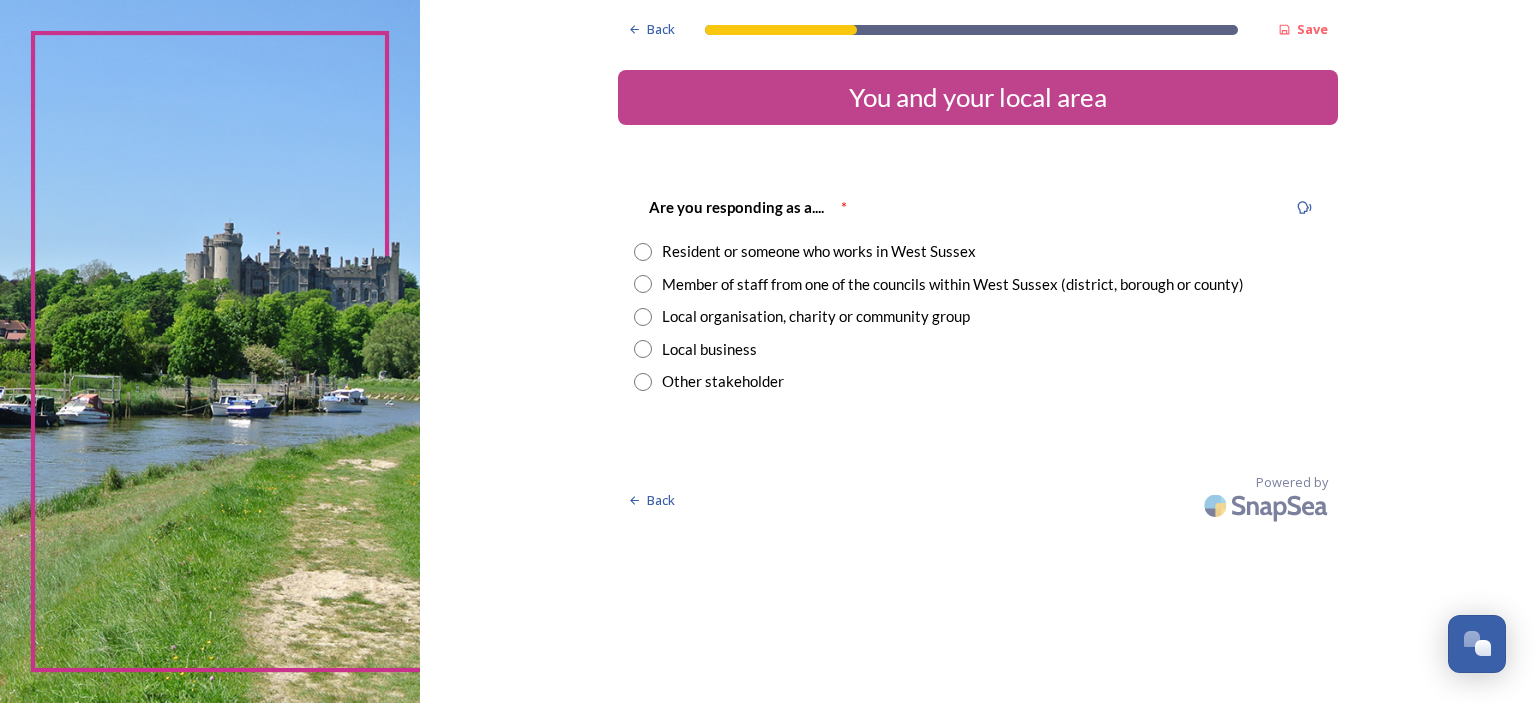 click on "Member of staff from one of the councils within West Sussex (district, borough or county)" at bounding box center [953, 284] 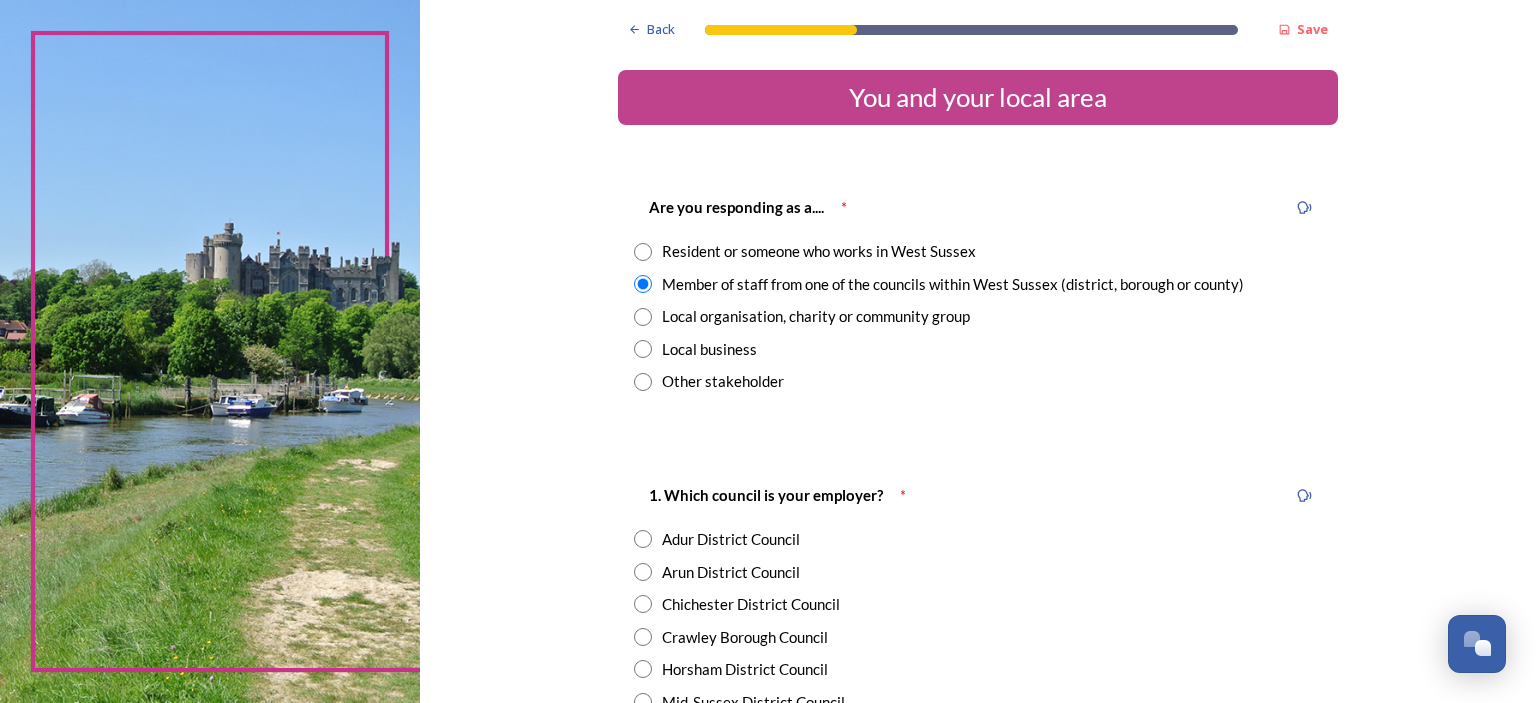 click on "Crawley Borough Council" at bounding box center (745, 637) 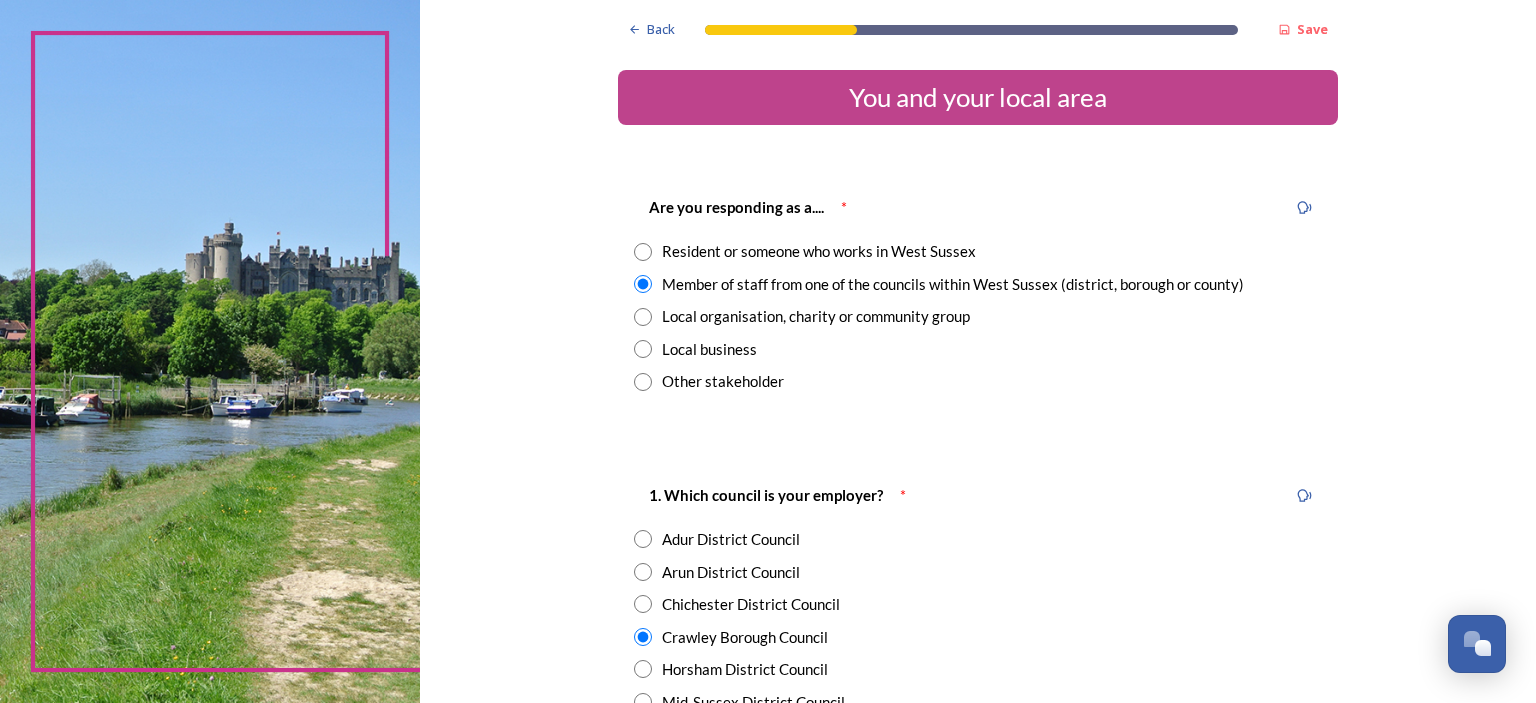 click on "1. Which council is your employer? *" at bounding box center [978, 495] 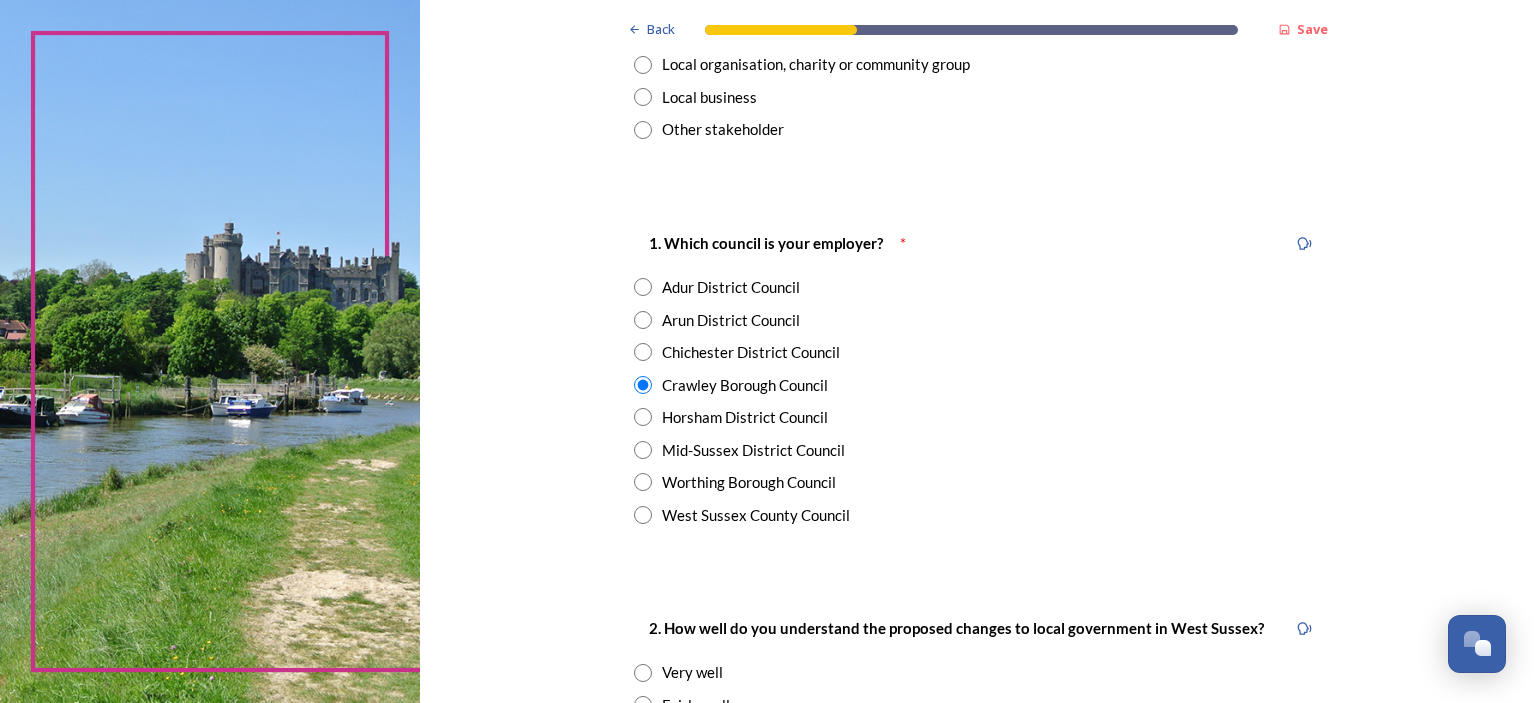 scroll, scrollTop: 360, scrollLeft: 0, axis: vertical 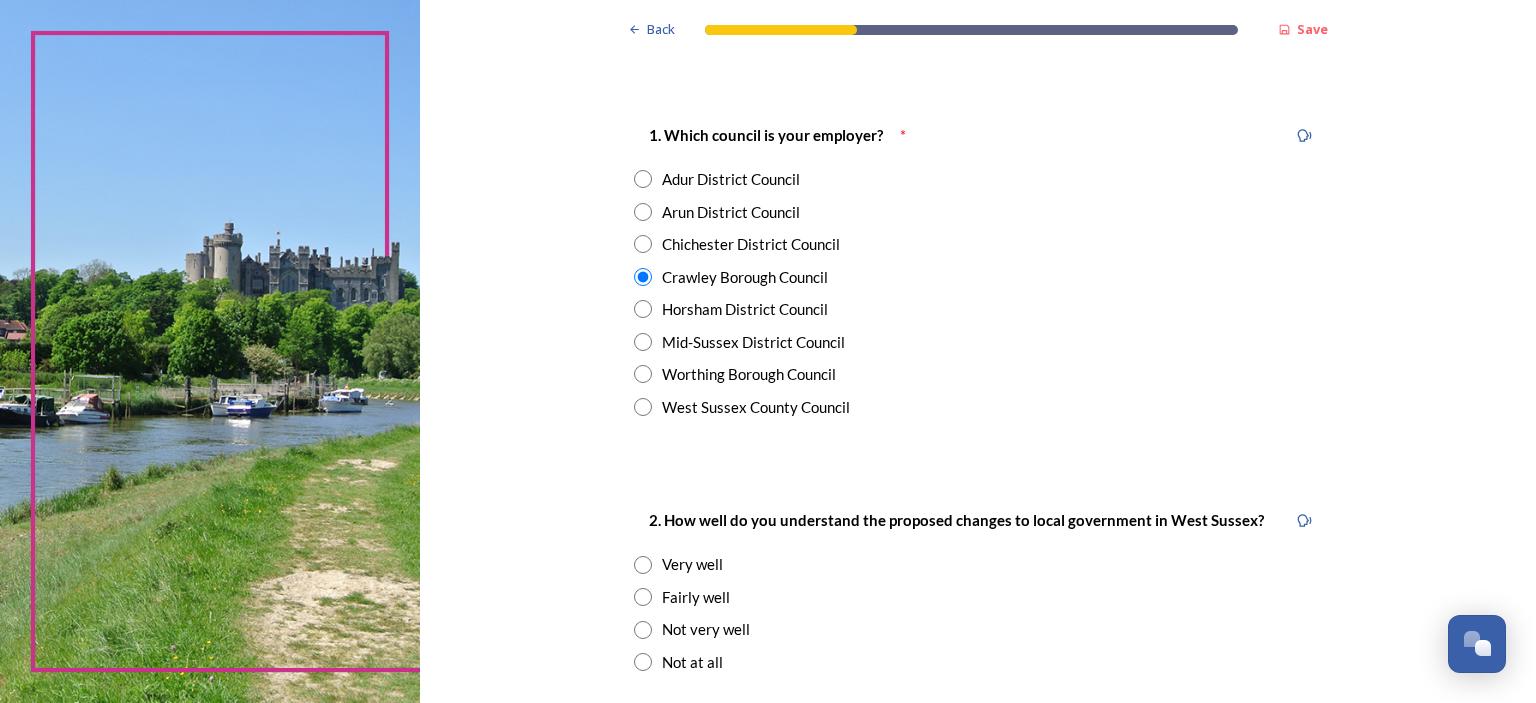 click at bounding box center [643, 309] 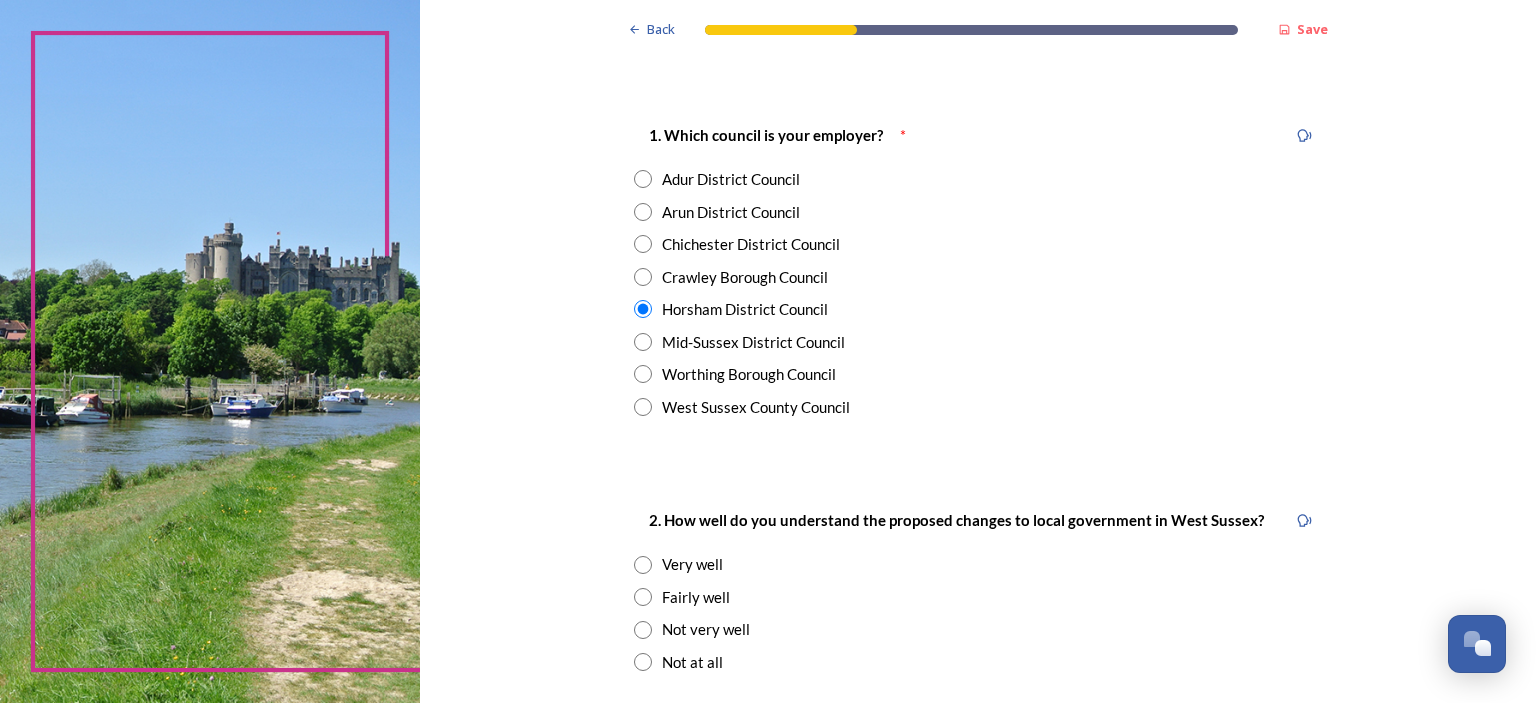 click at bounding box center (643, 597) 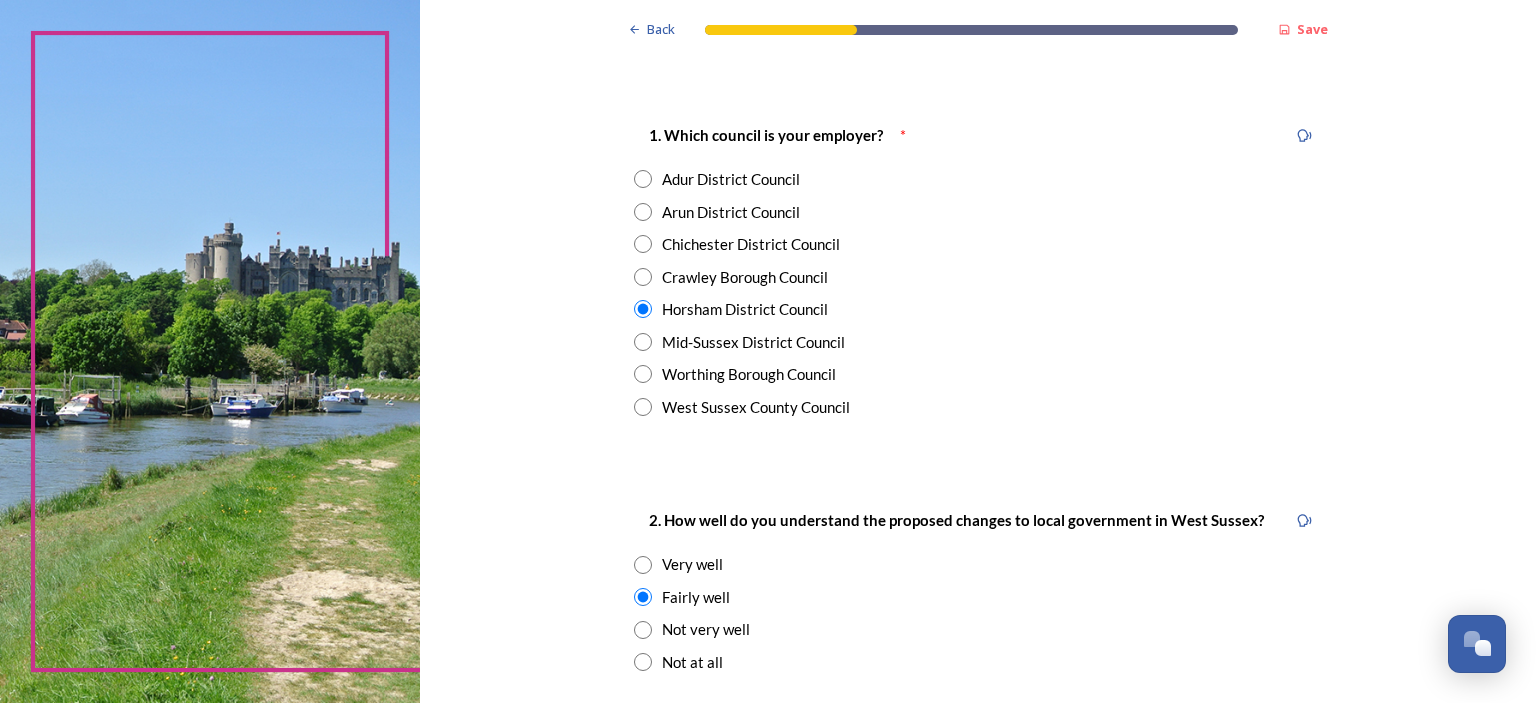 click at bounding box center [643, 630] 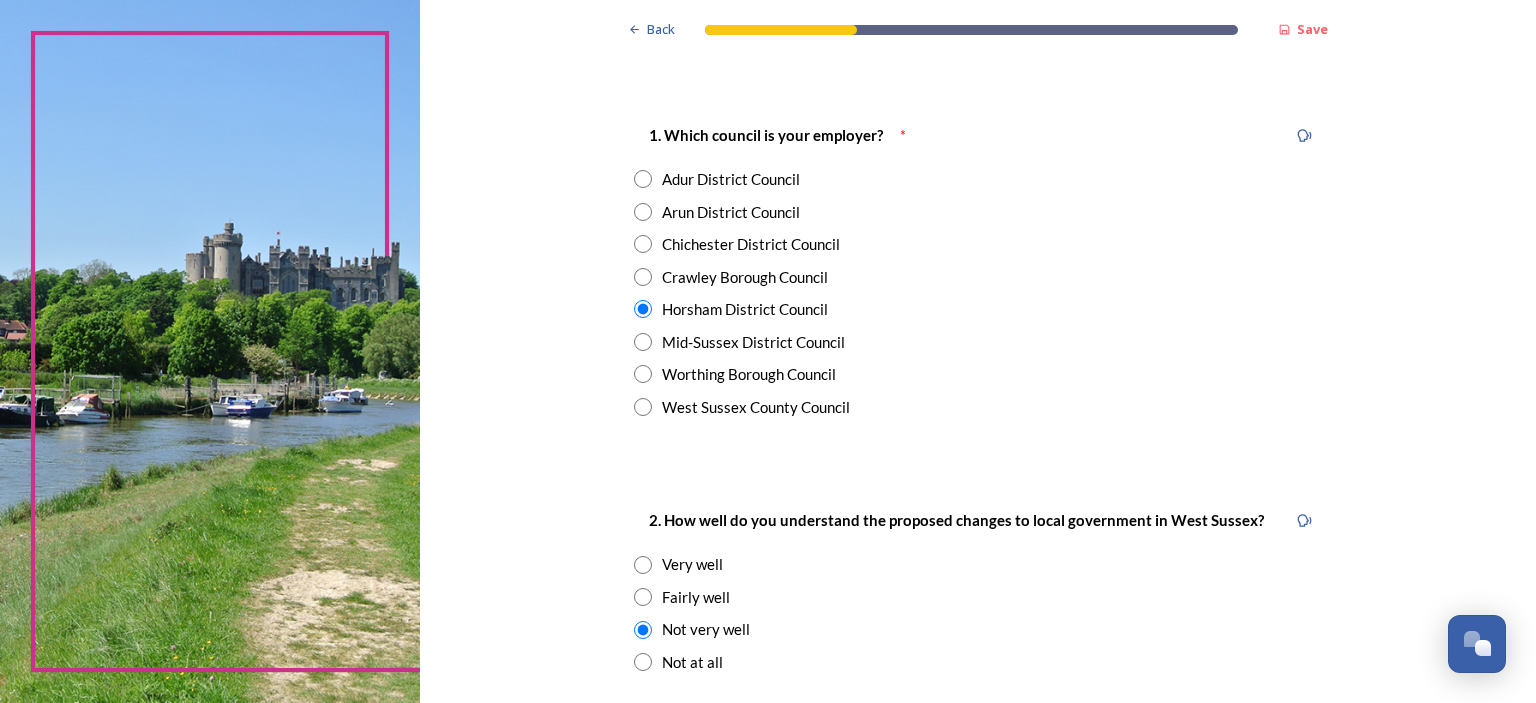 click at bounding box center [643, 662] 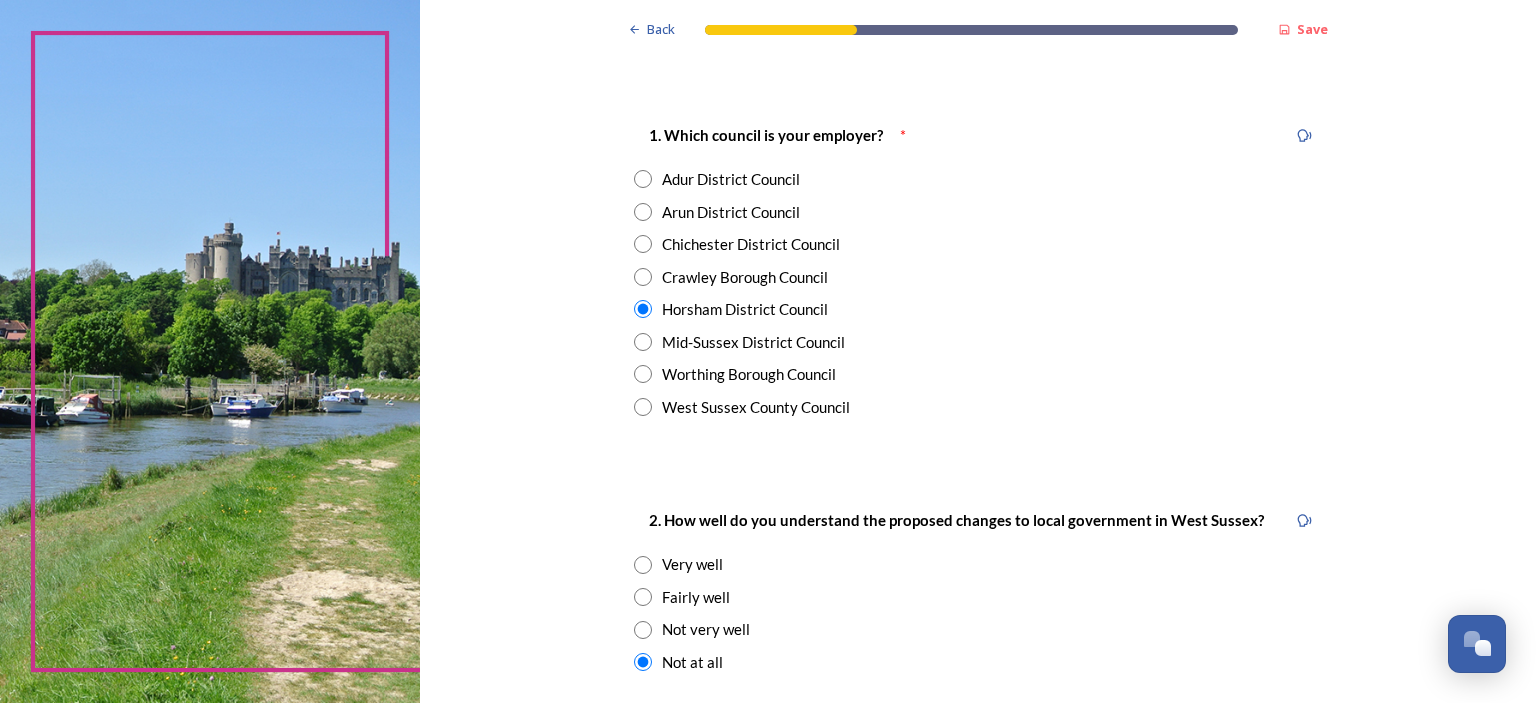 click at bounding box center [643, 565] 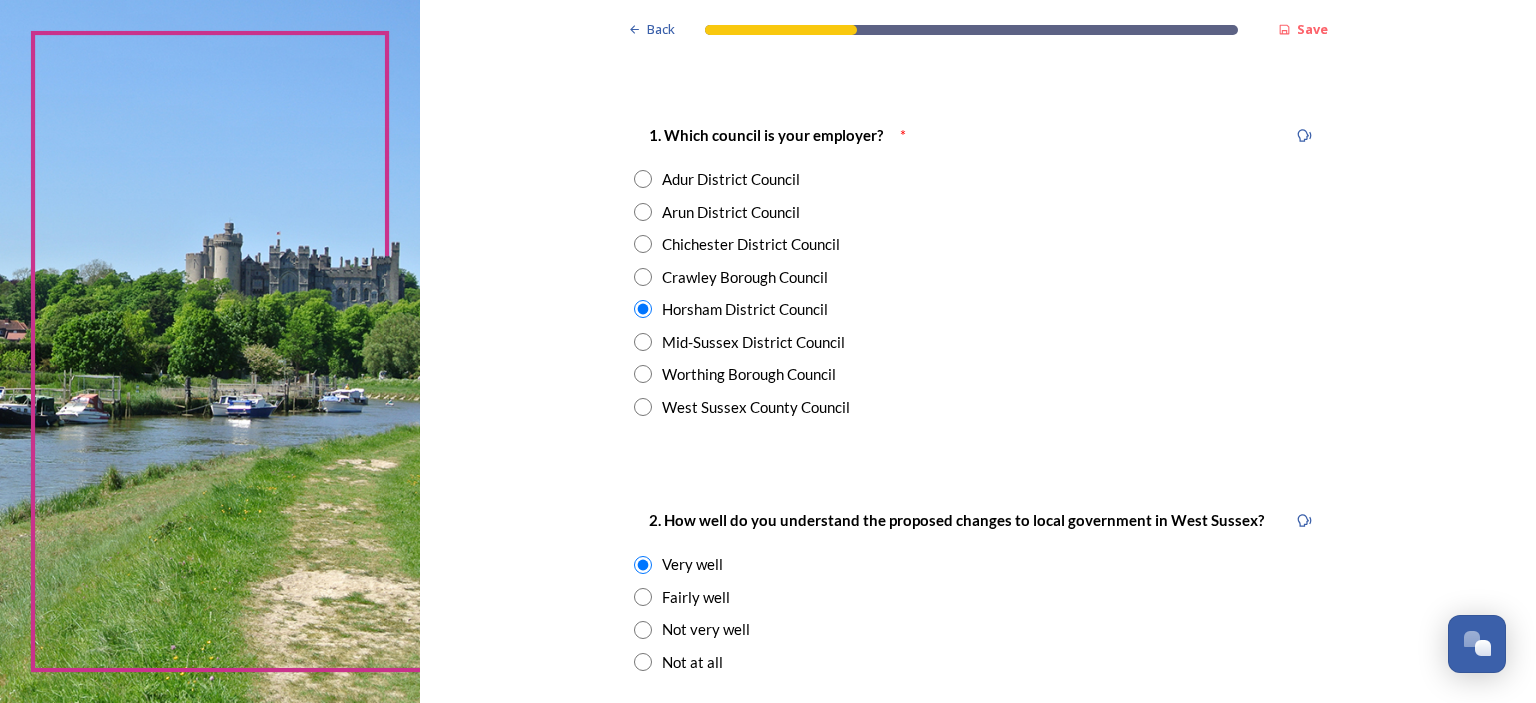 click at bounding box center [643, 597] 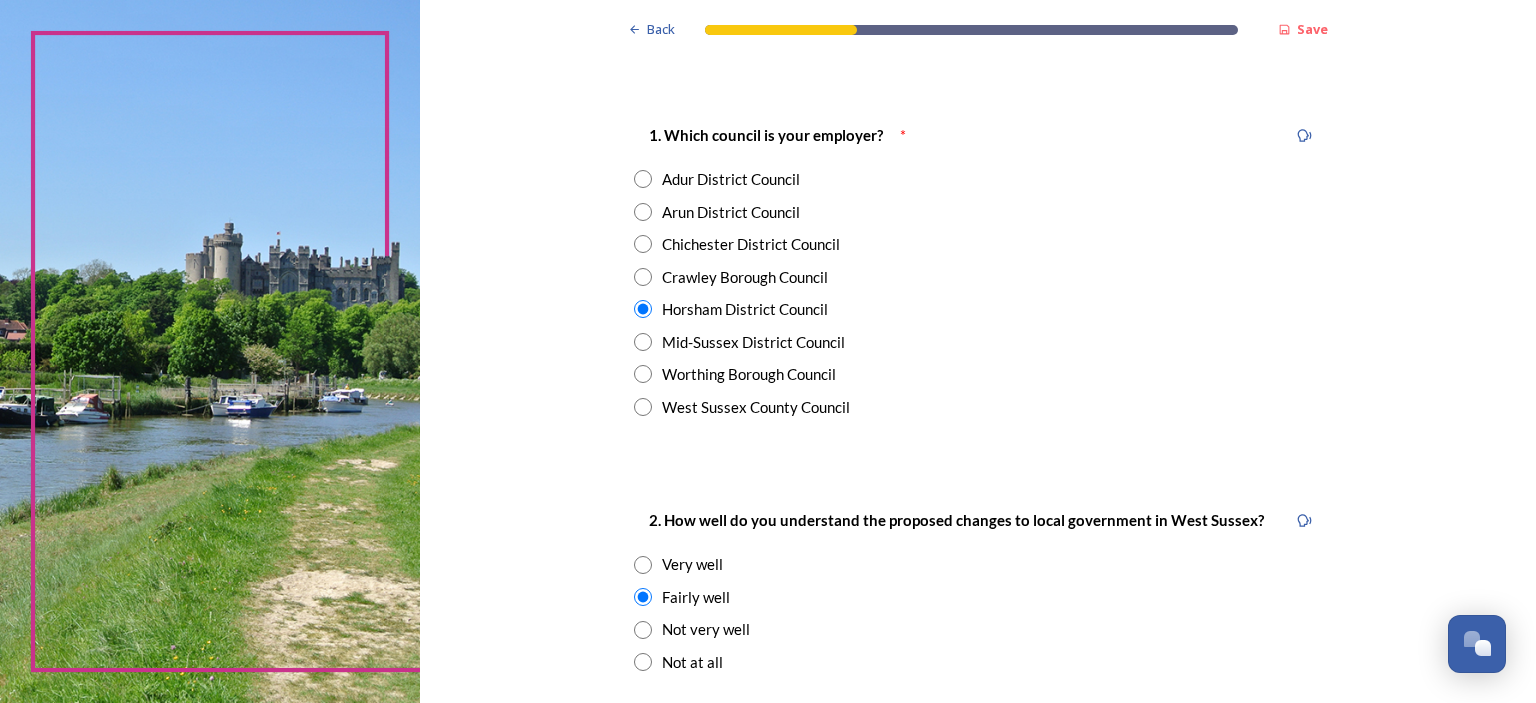 click at bounding box center [643, 630] 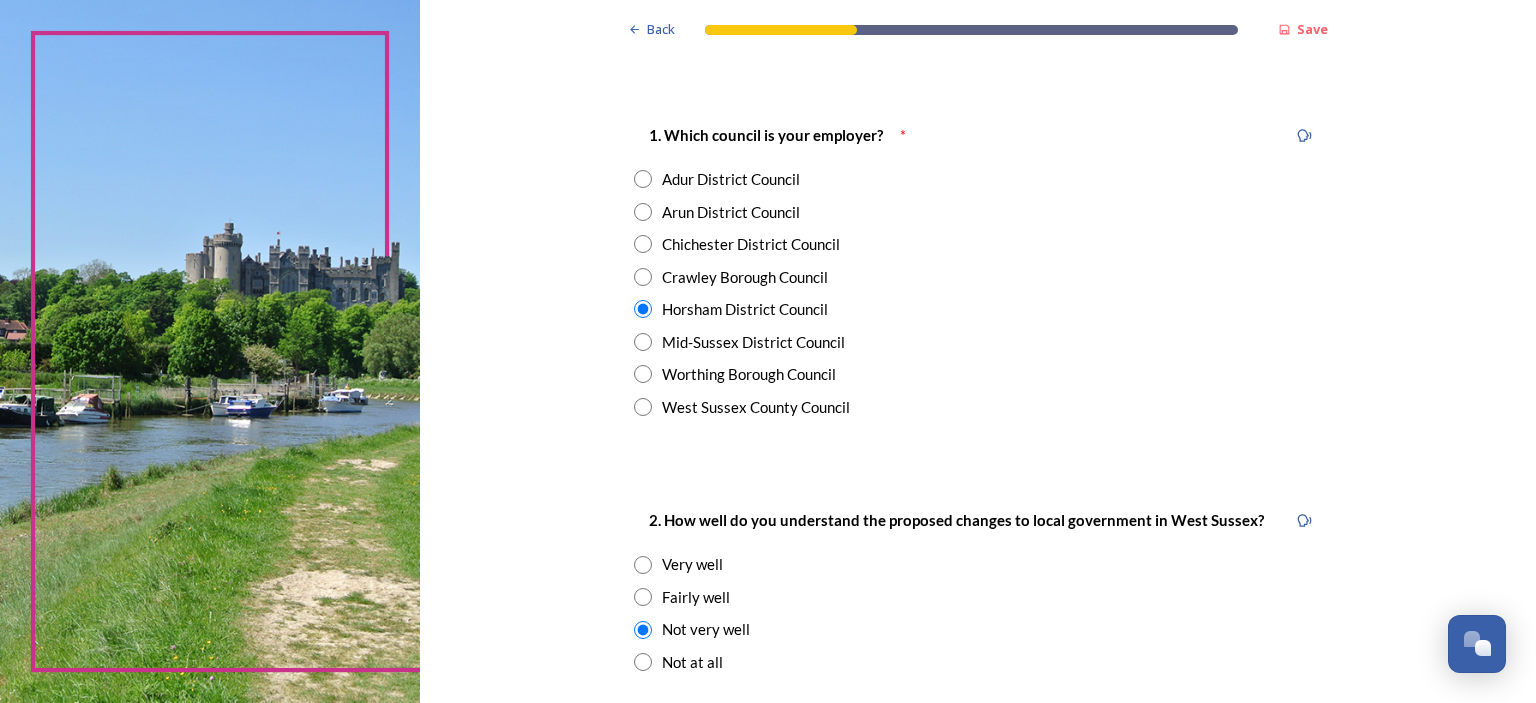 click at bounding box center (643, 662) 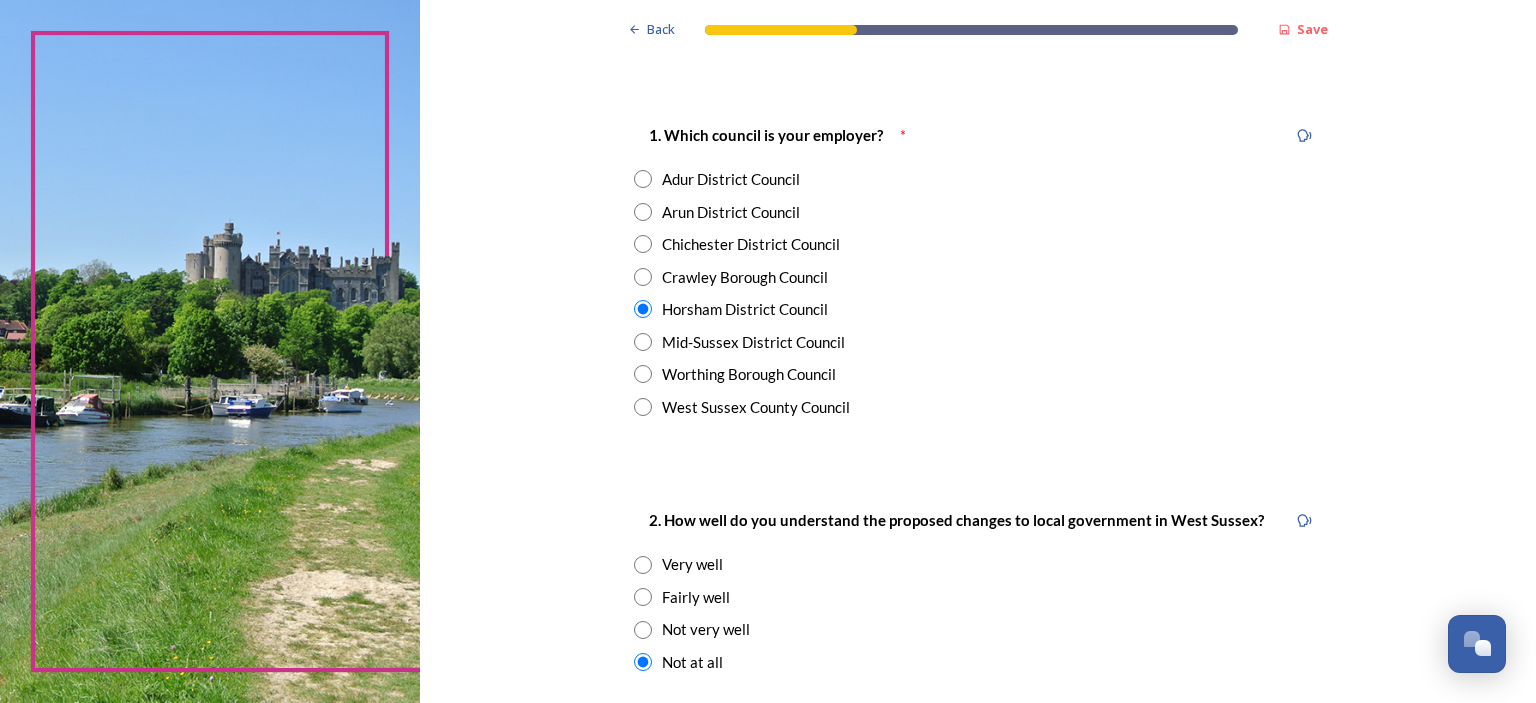 click at bounding box center (643, 565) 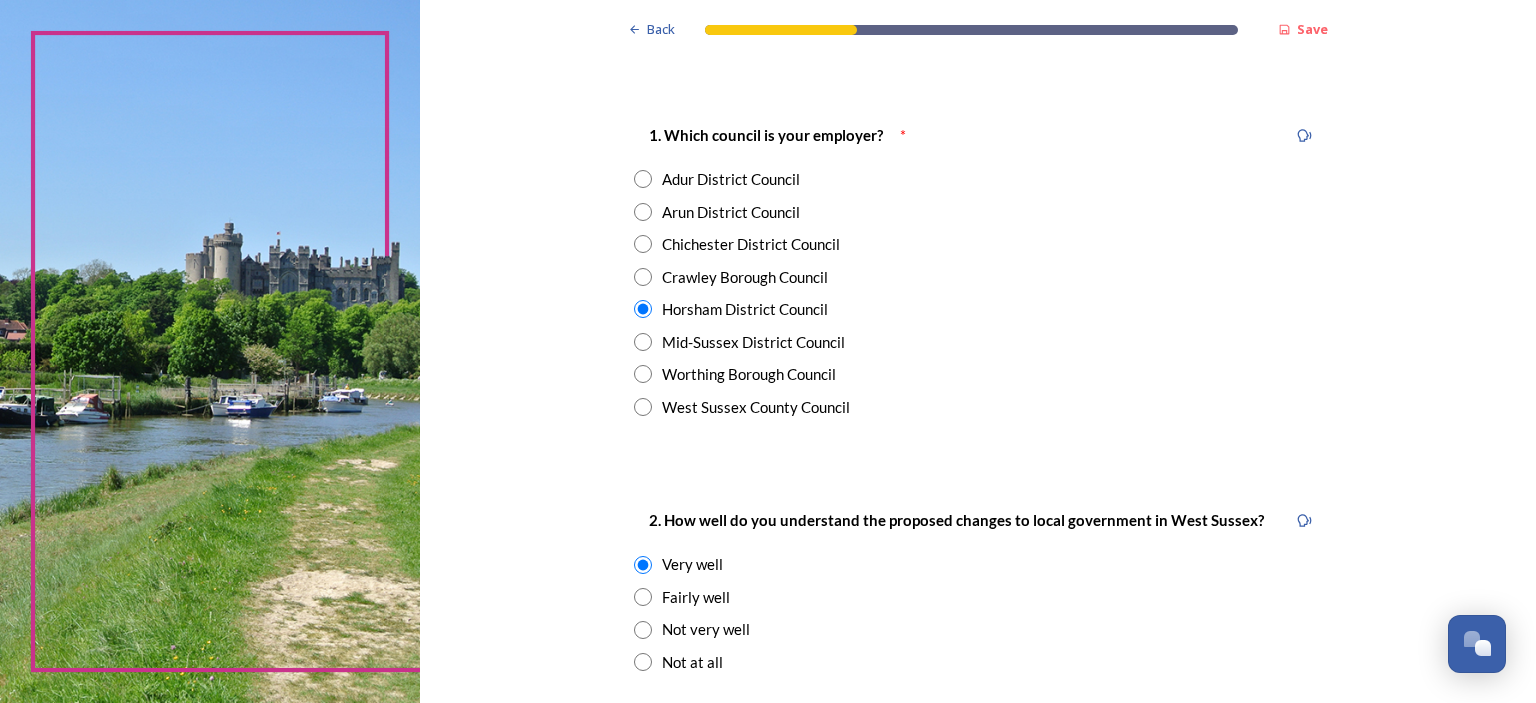 click at bounding box center (643, 597) 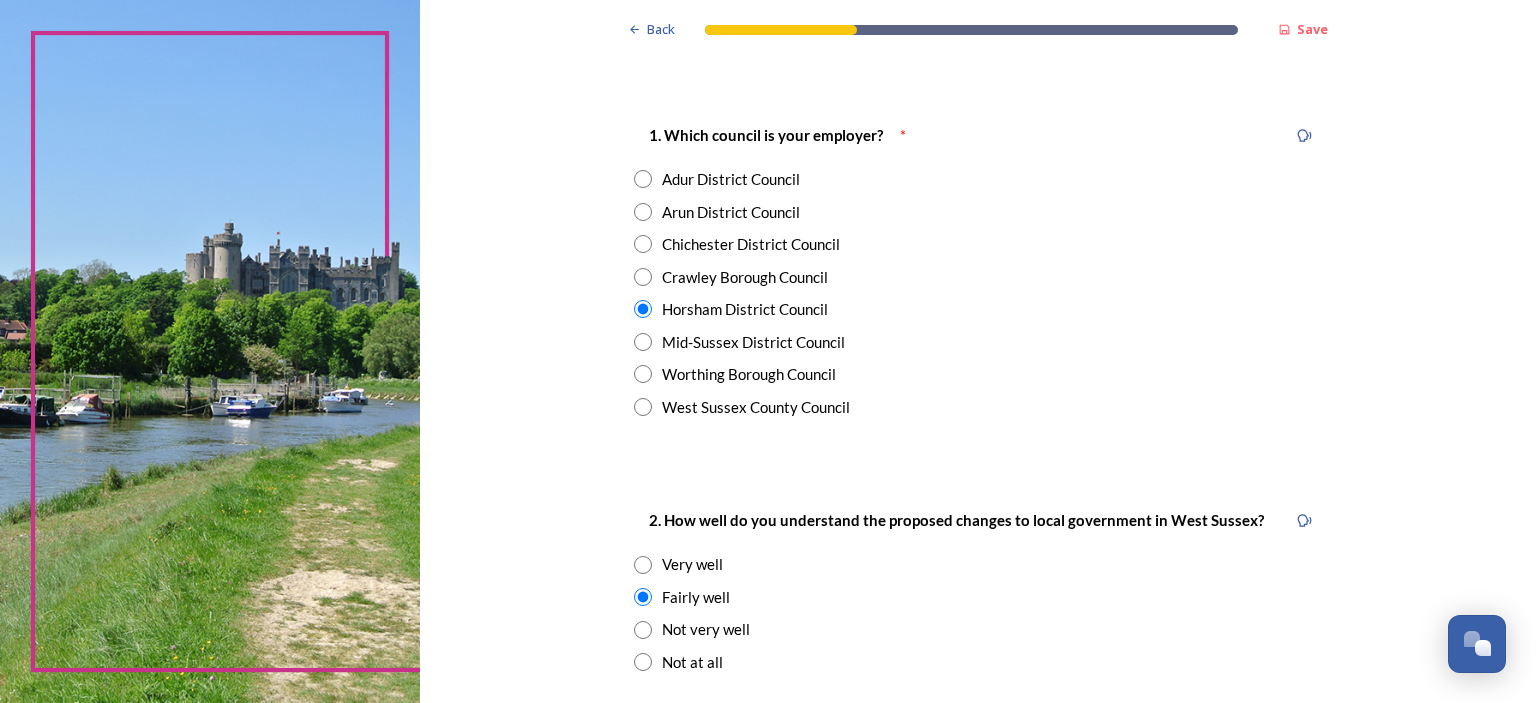 click at bounding box center (643, 630) 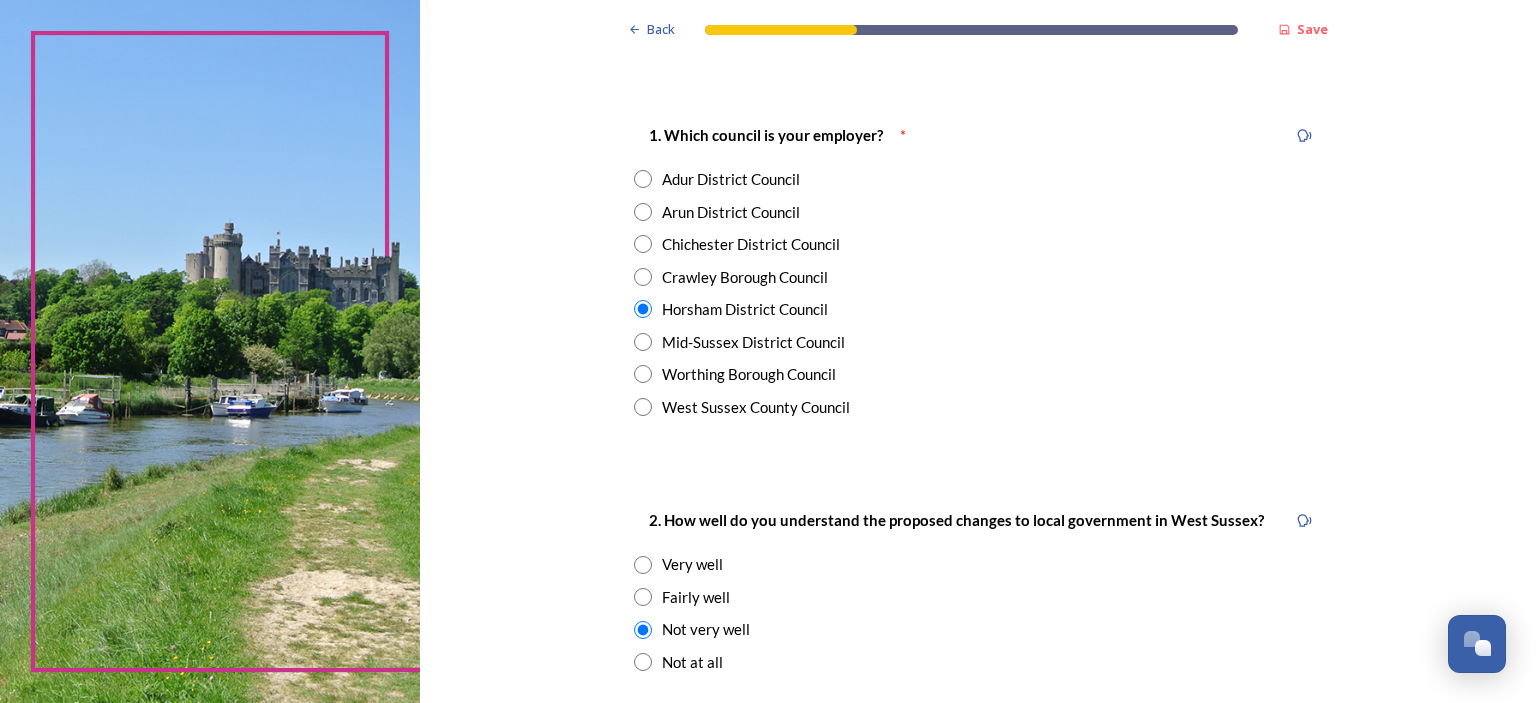 click on "Very well" at bounding box center [978, 564] 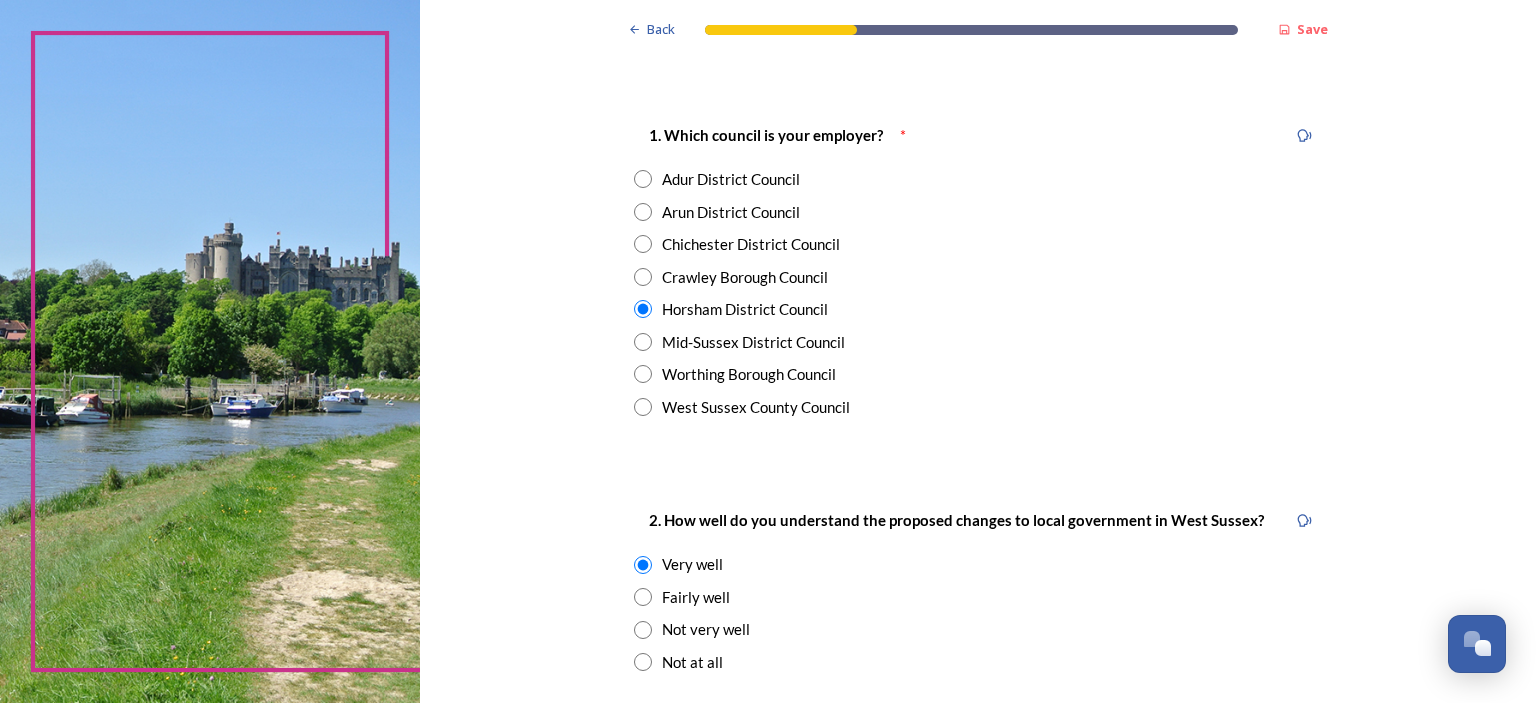 click on "Very well" at bounding box center [978, 564] 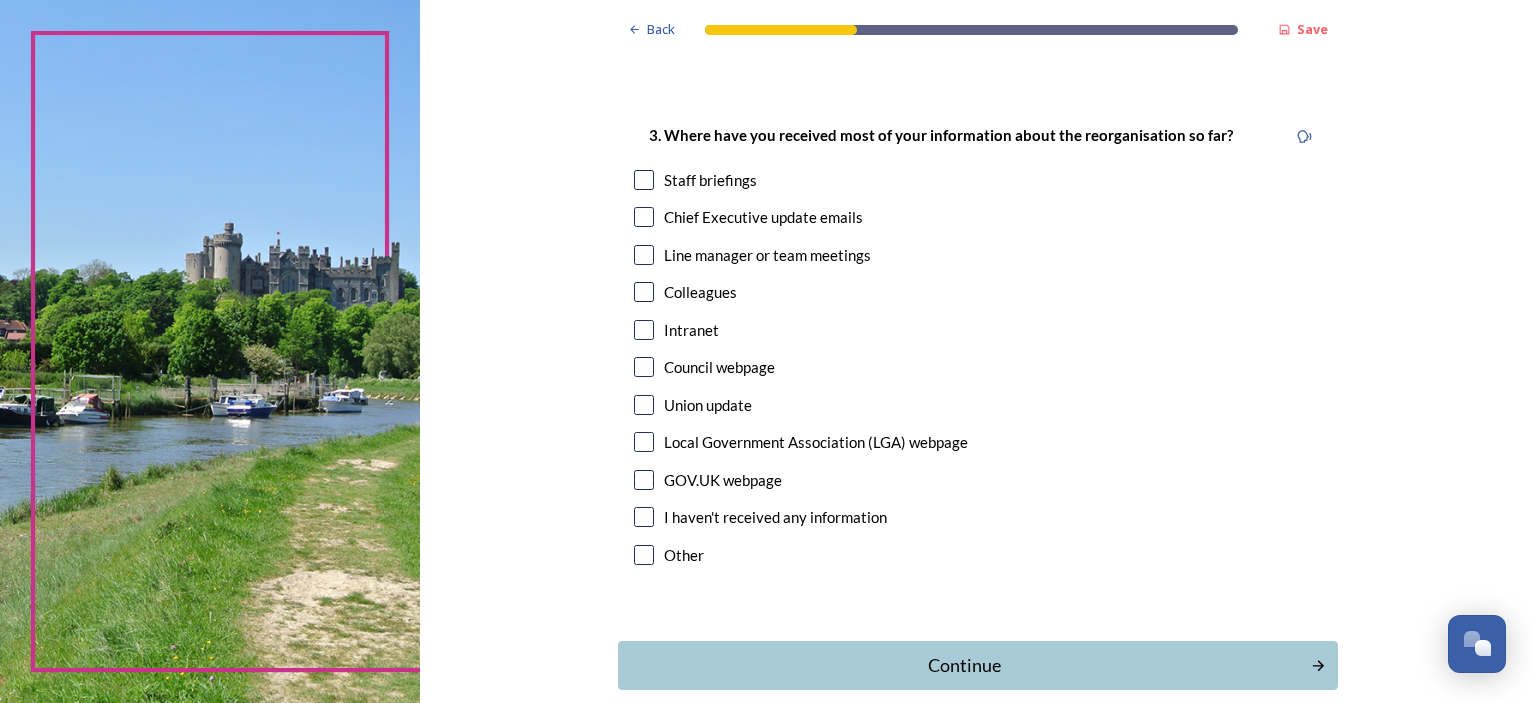 scroll, scrollTop: 1080, scrollLeft: 0, axis: vertical 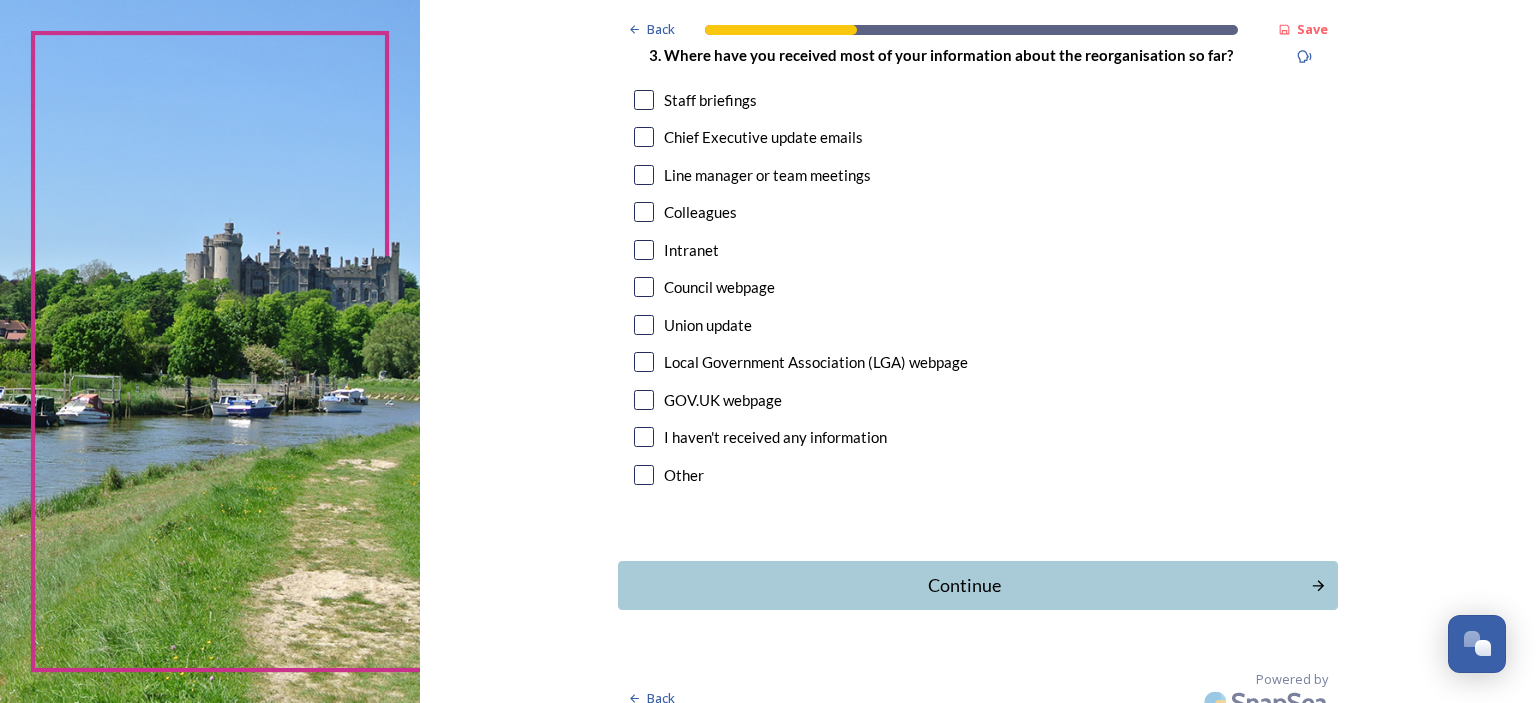 click at bounding box center (644, 137) 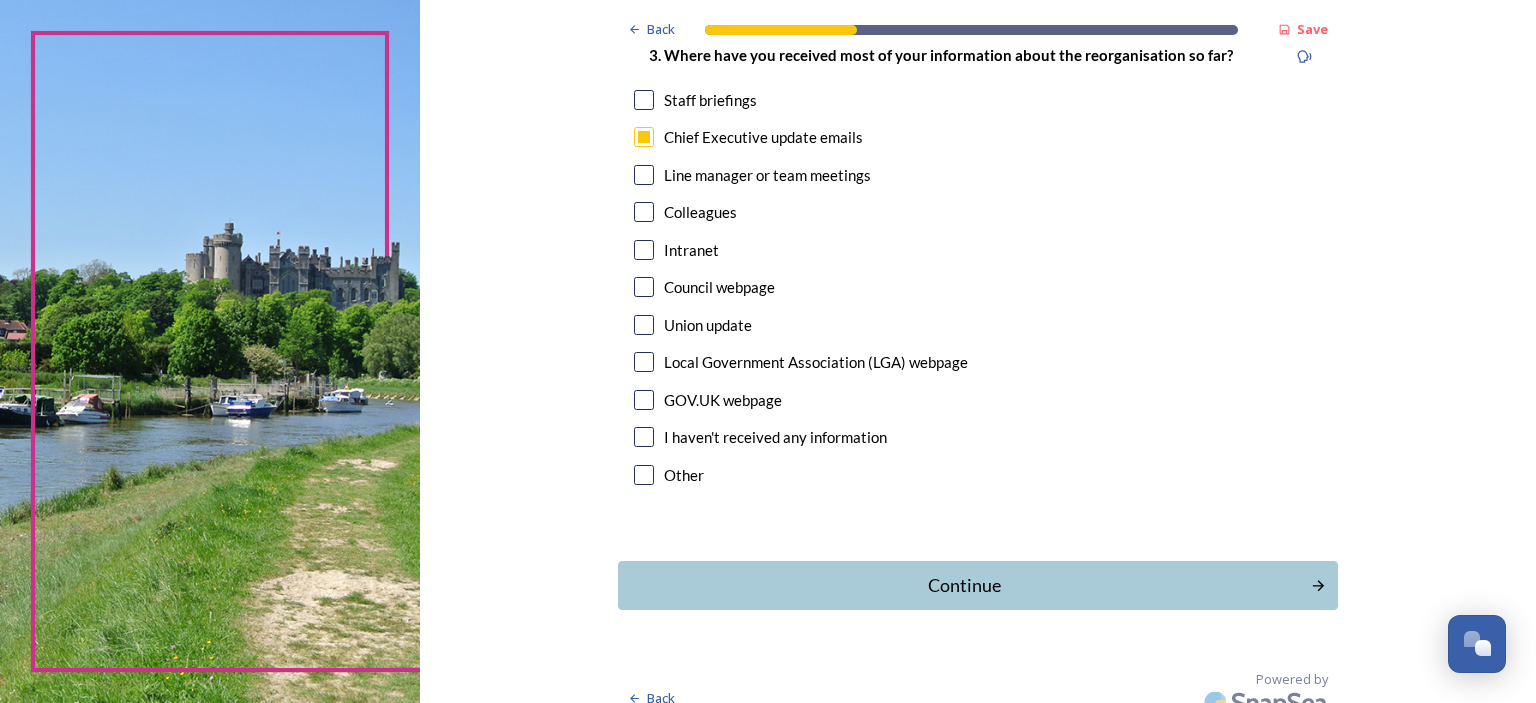 click at bounding box center [644, 250] 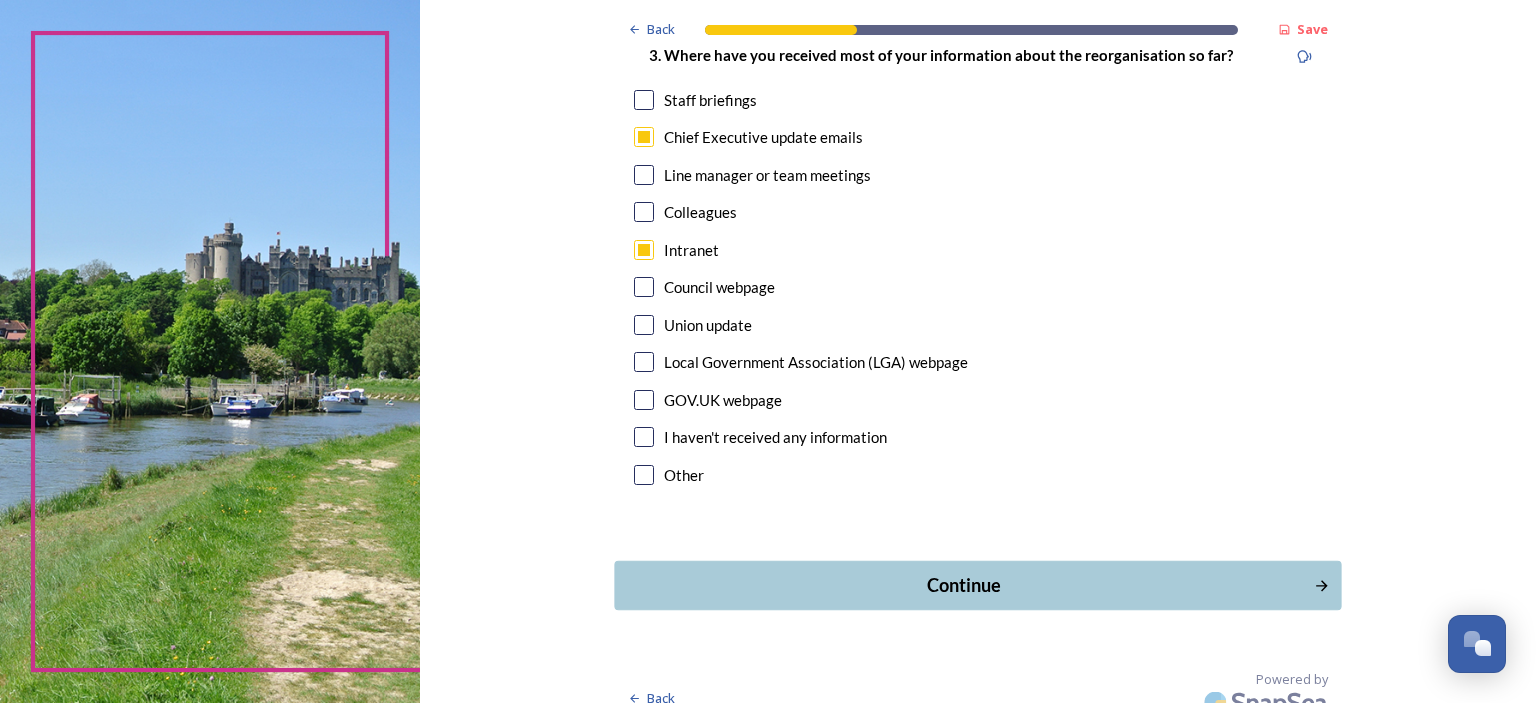 click on "Continue" at bounding box center [977, 585] 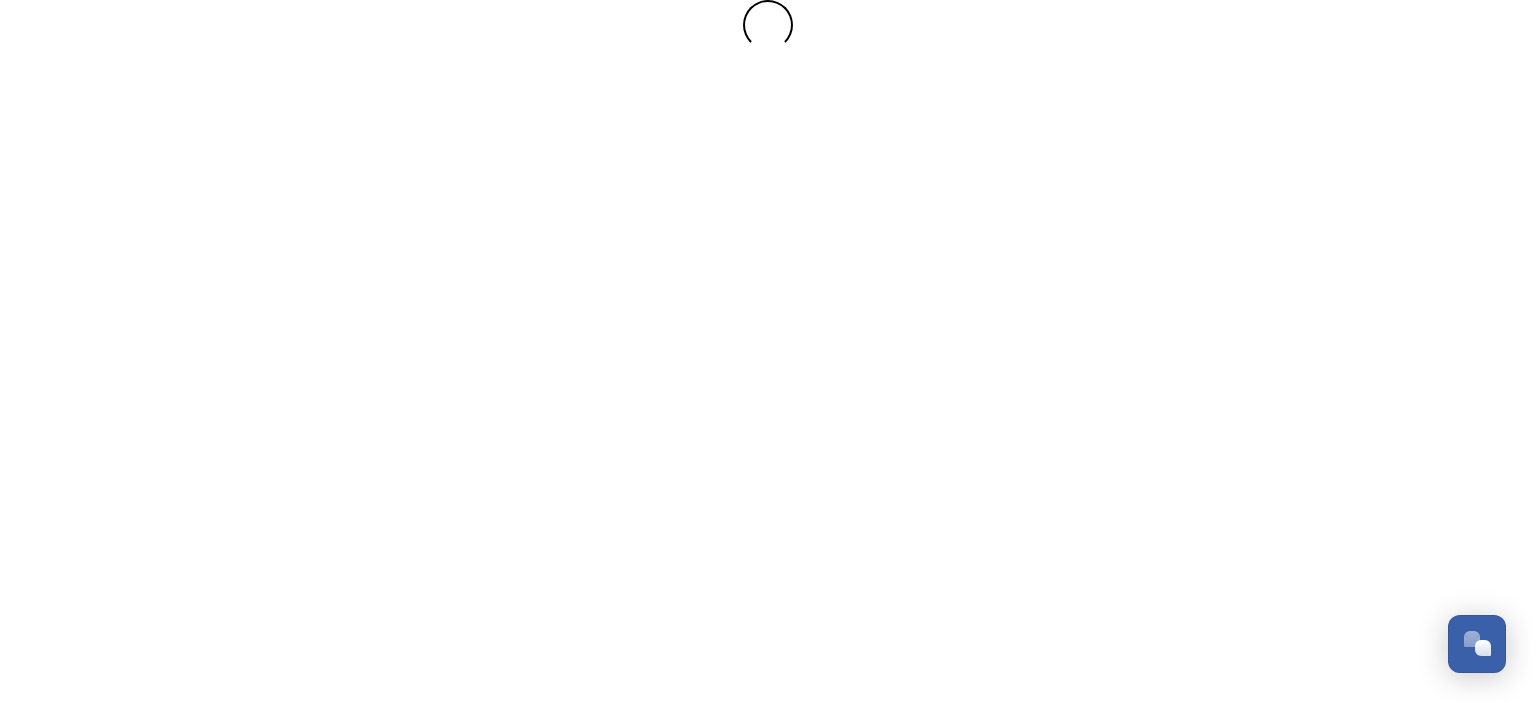 scroll, scrollTop: 0, scrollLeft: 0, axis: both 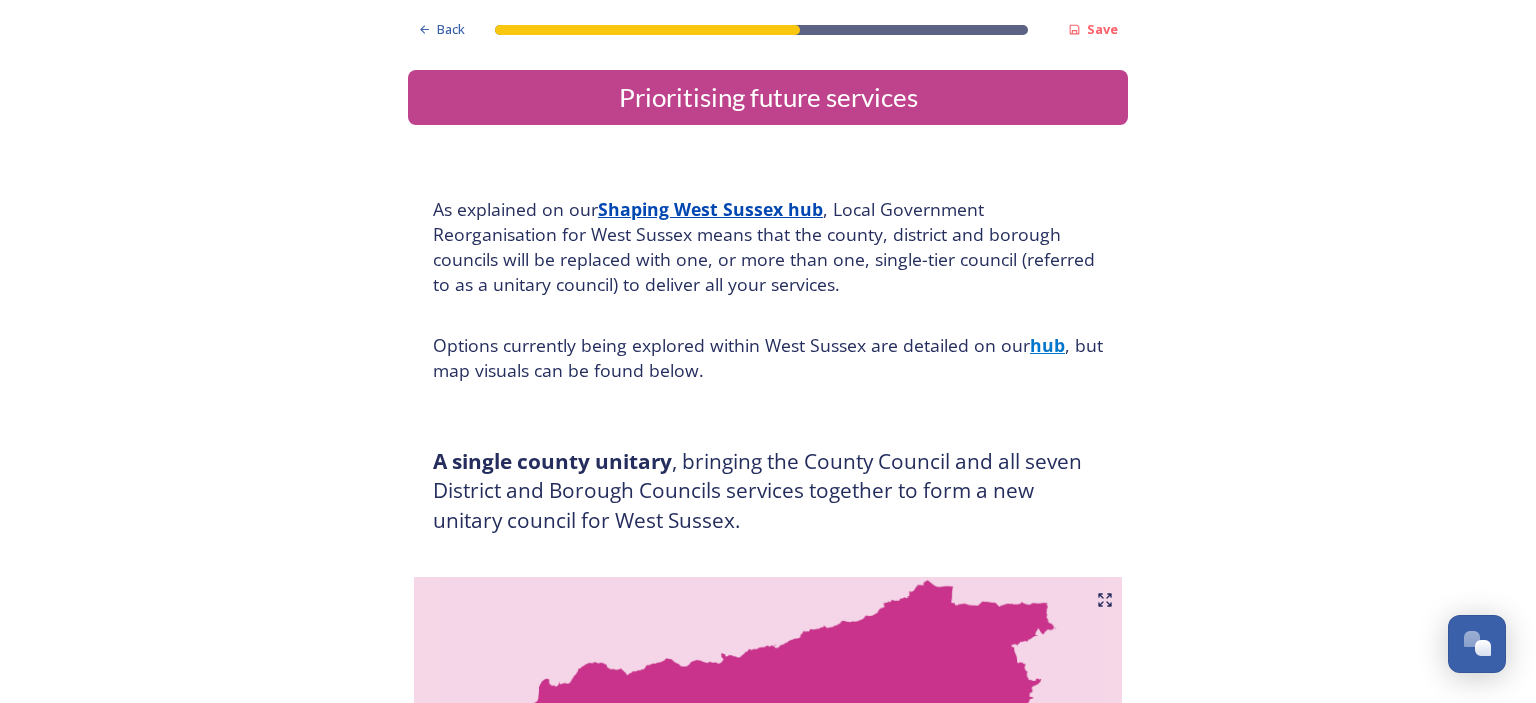 click on "A single county unitary , bringing the County Council and all seven District and Borough Councils services together to form a new unitary council for West Sussex." at bounding box center [768, 491] 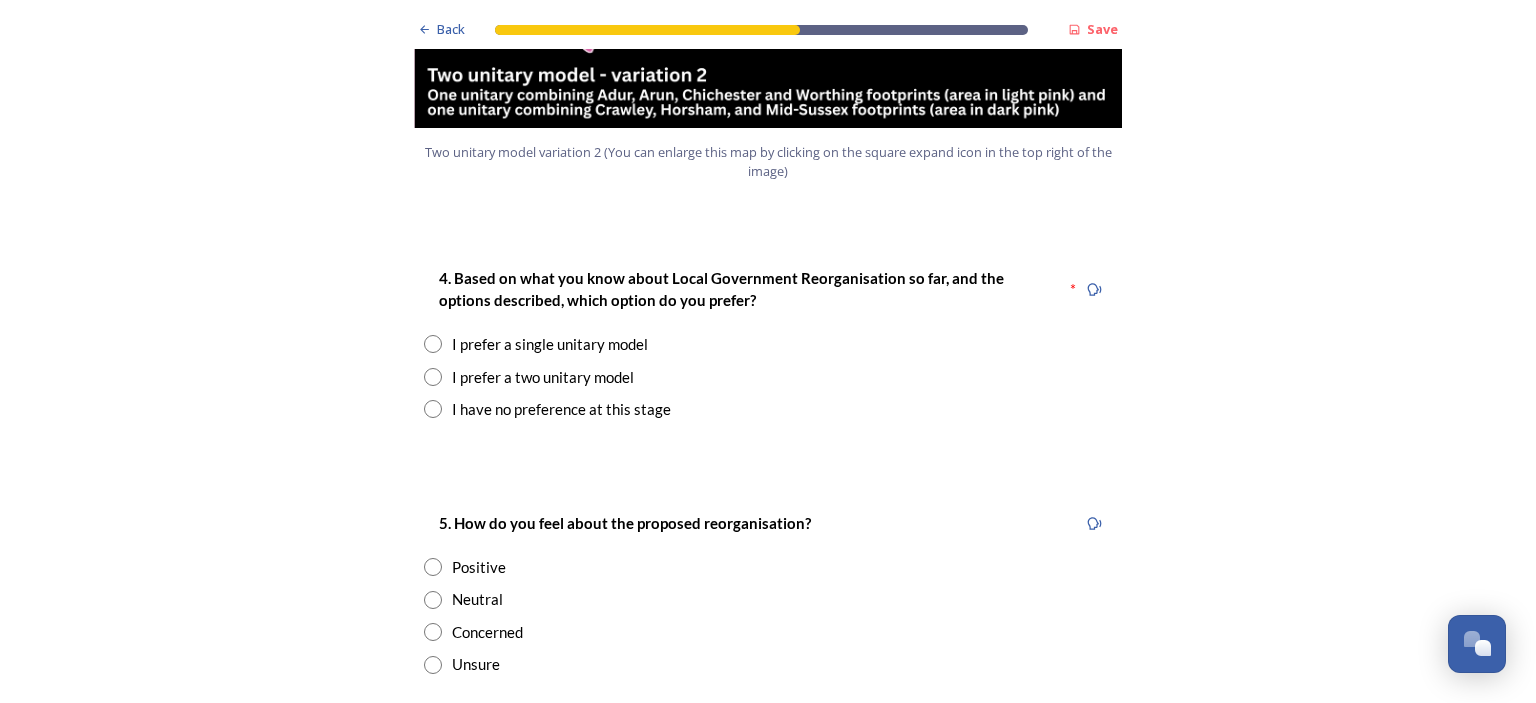 scroll, scrollTop: 2640, scrollLeft: 0, axis: vertical 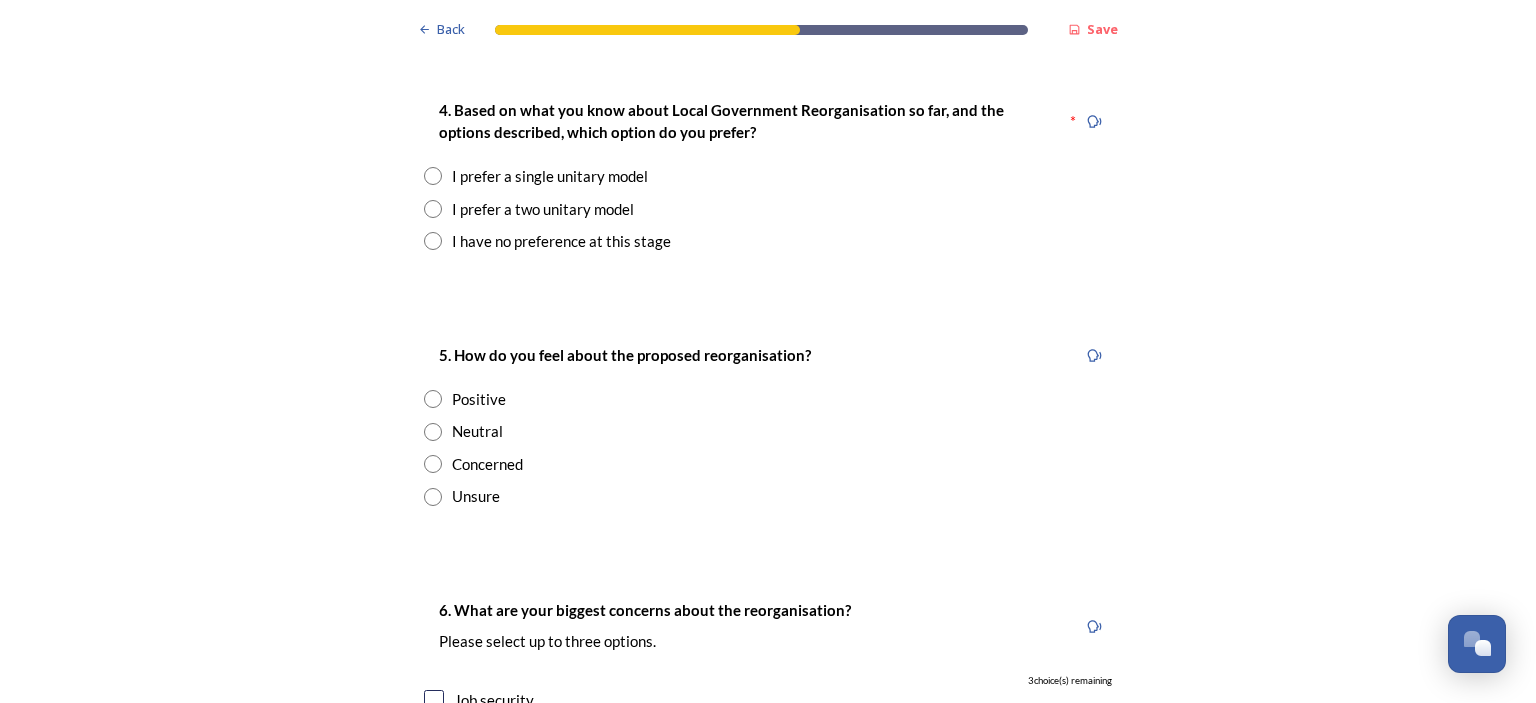 click on "I prefer a two unitary model" at bounding box center [543, 209] 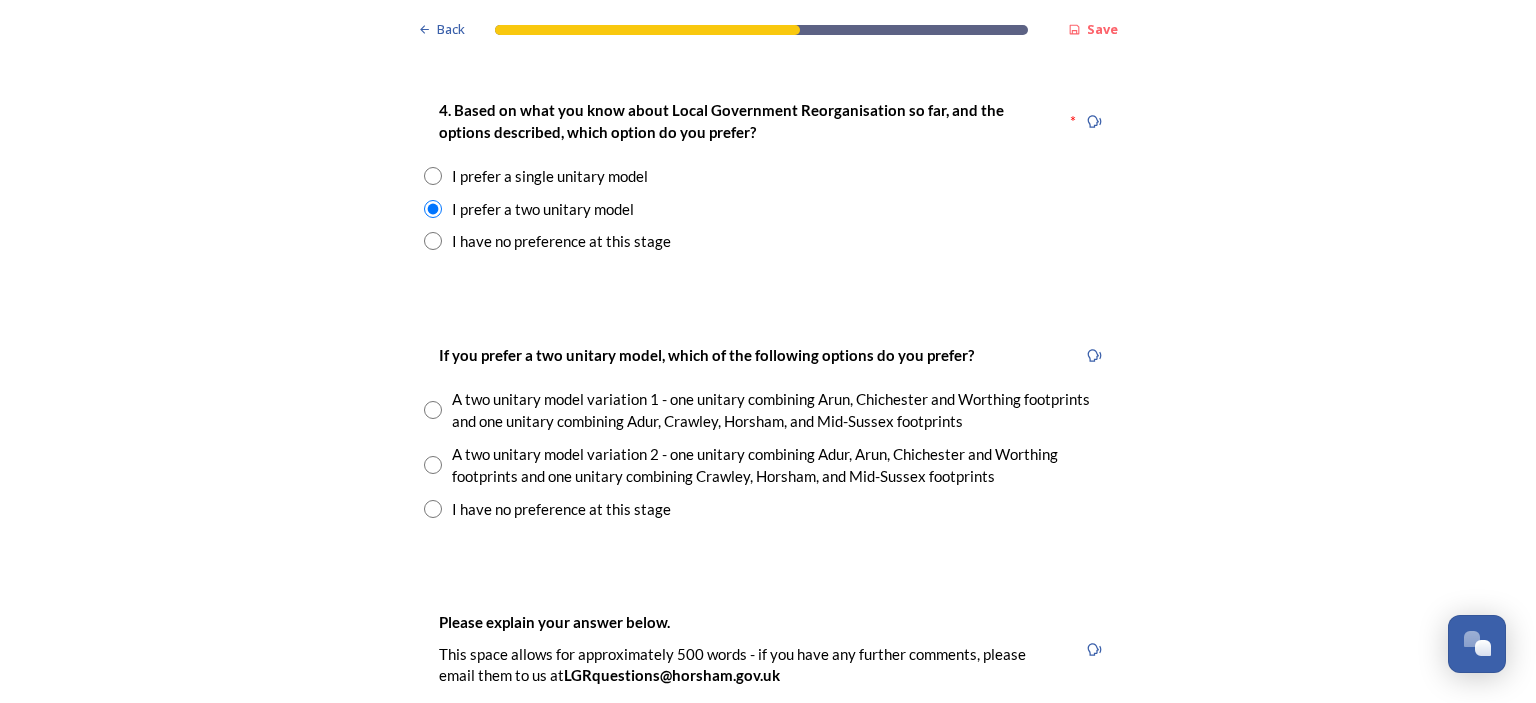 click at bounding box center (433, 465) 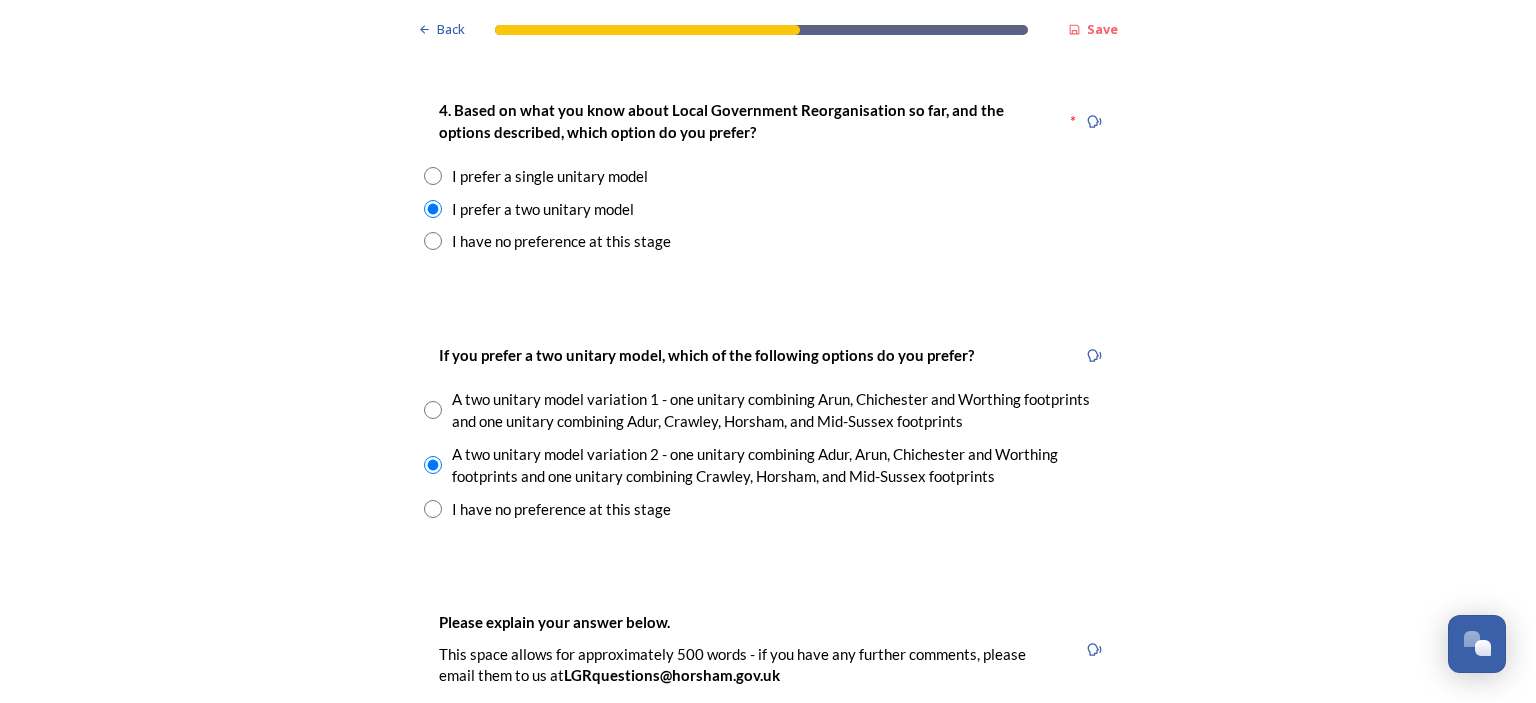 click on "Please explain your answer below. This space allows for approximately 500 words - if you have any further comments, please email them to us at LGRquestions@[REDACTED].com" at bounding box center [750, 649] 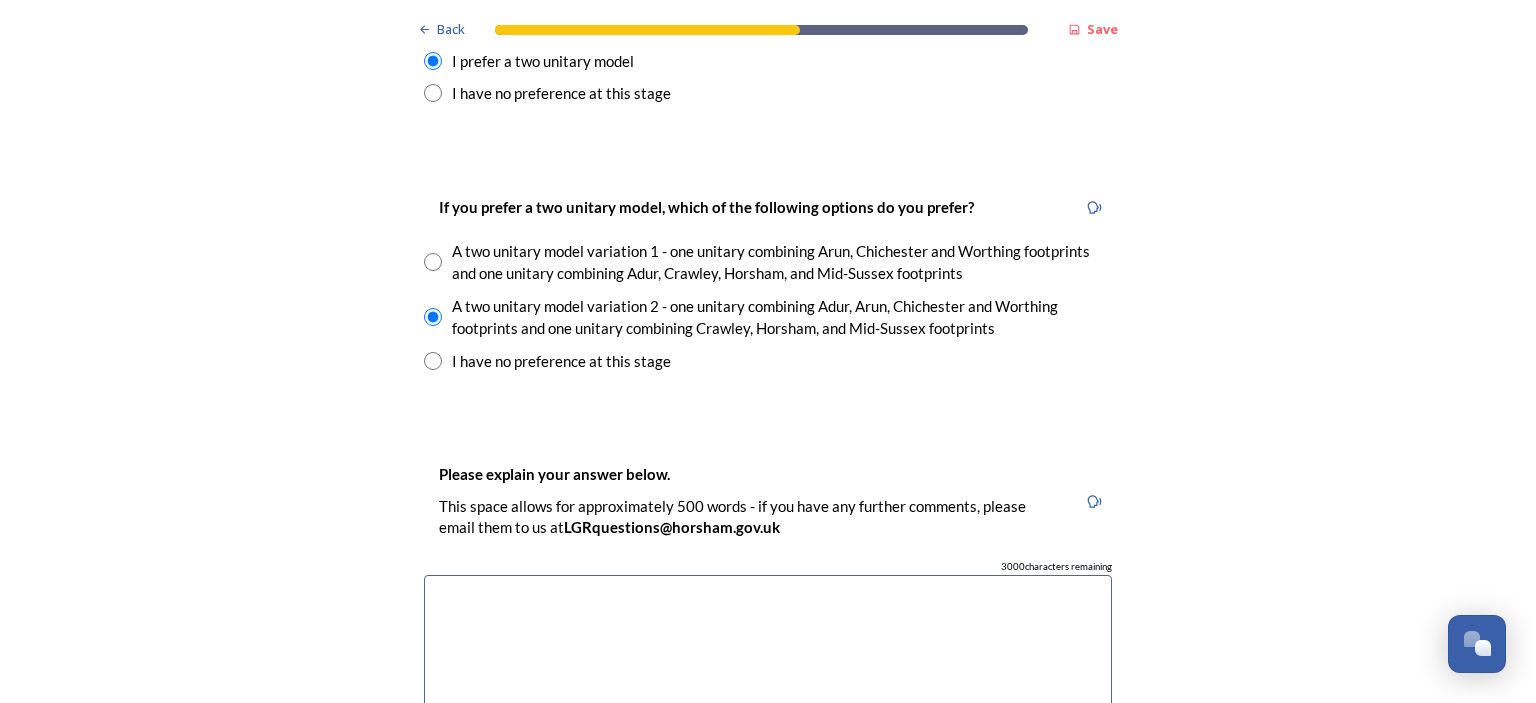 scroll, scrollTop: 2880, scrollLeft: 0, axis: vertical 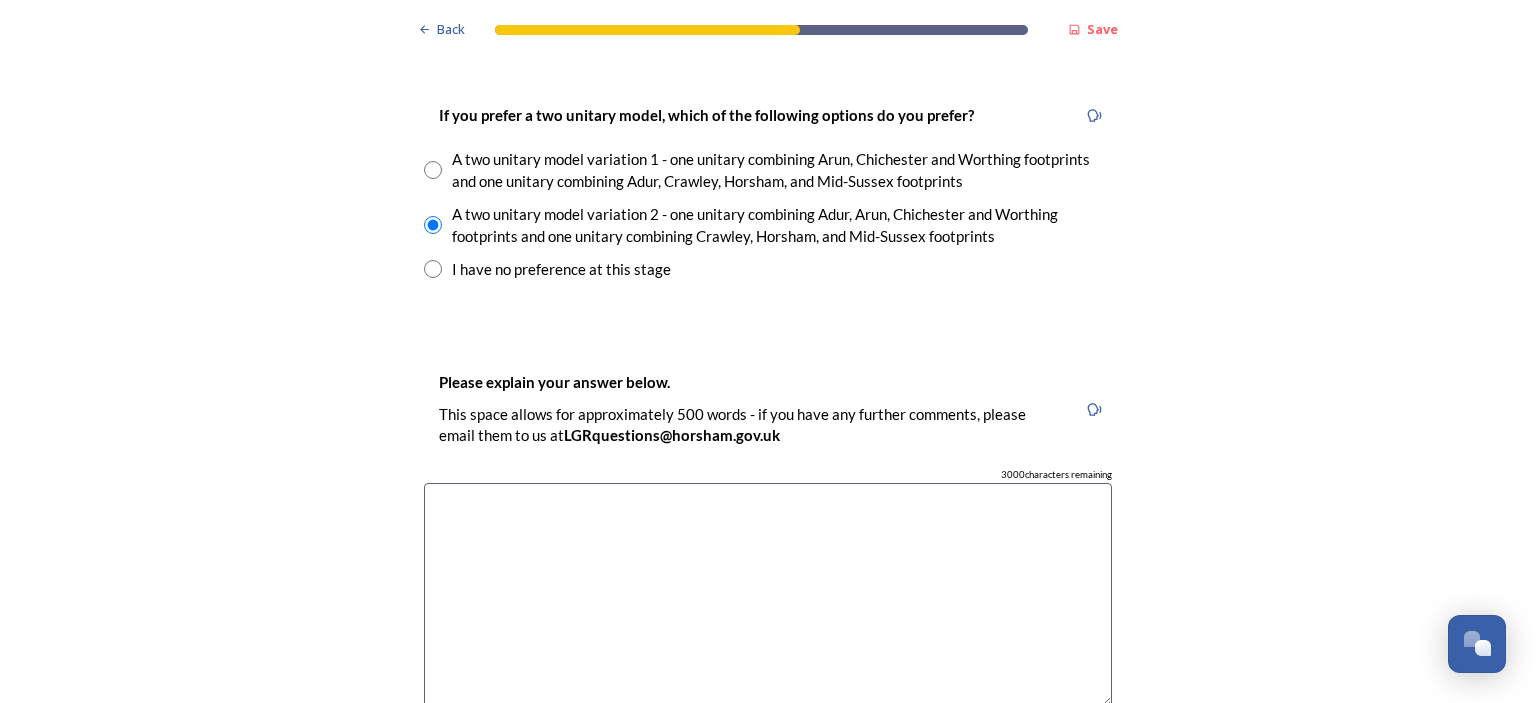 click at bounding box center [768, 595] 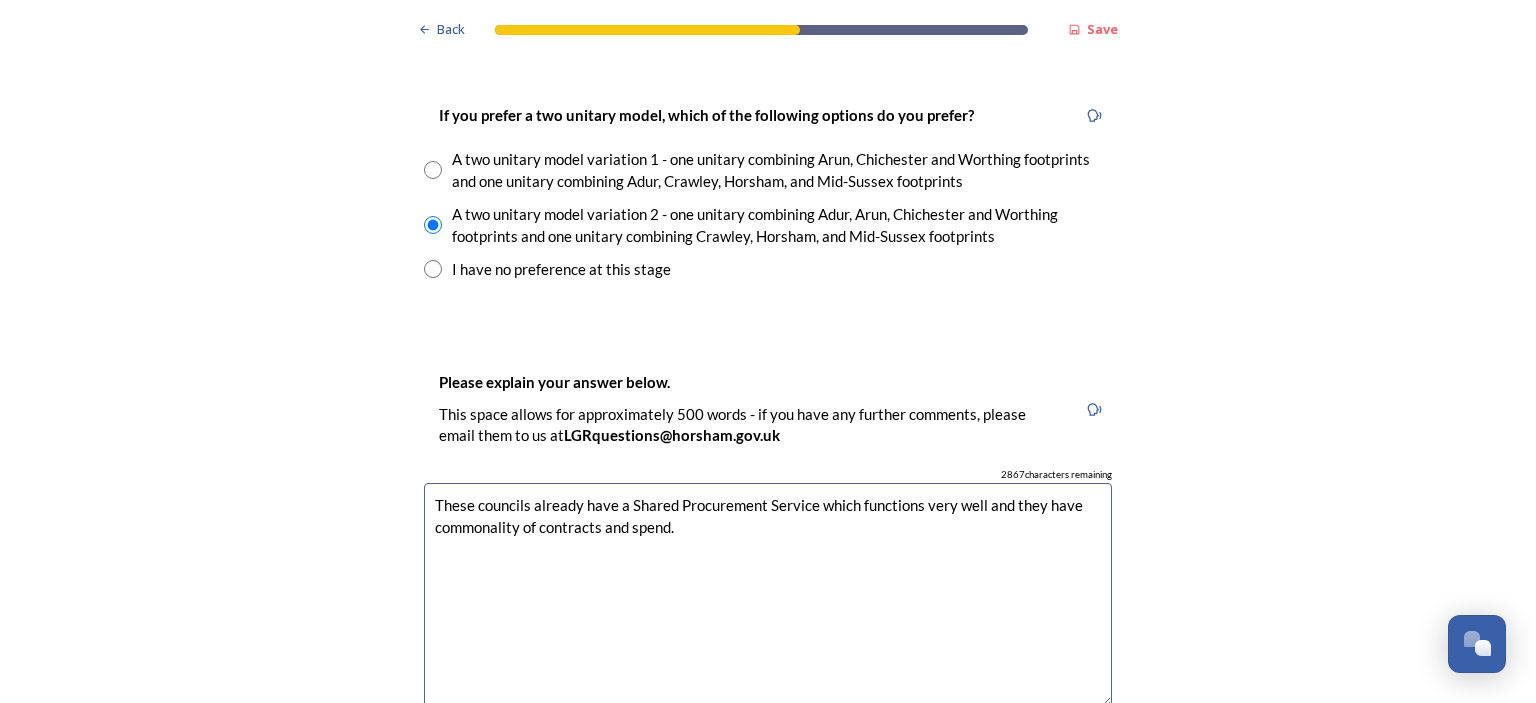 click on "These councils already have a Shared Procurement Service which functions very well and they have commonality of contracts and spend." at bounding box center [768, 595] 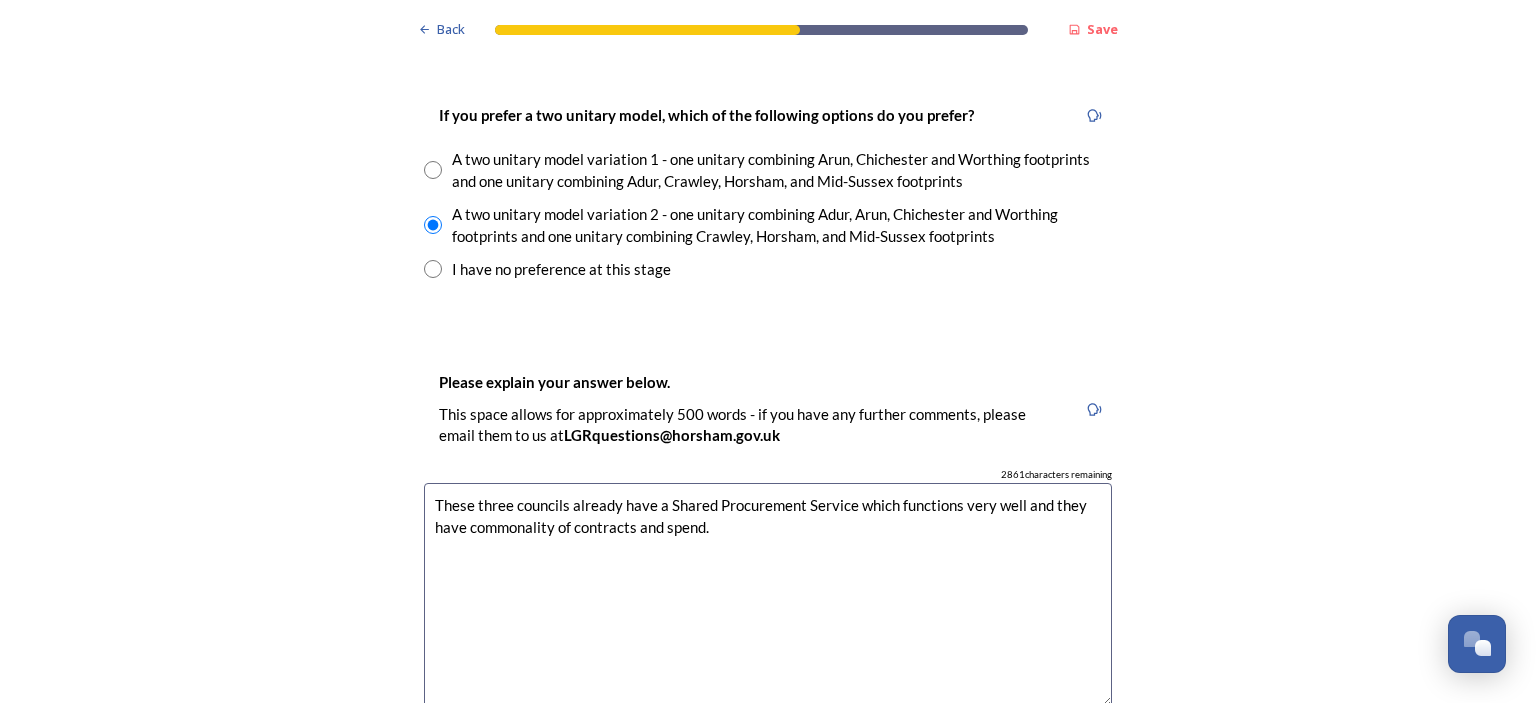 click on "These three councils already have a Shared Procurement Service which functions very well and they have commonality of contracts and spend." at bounding box center [768, 595] 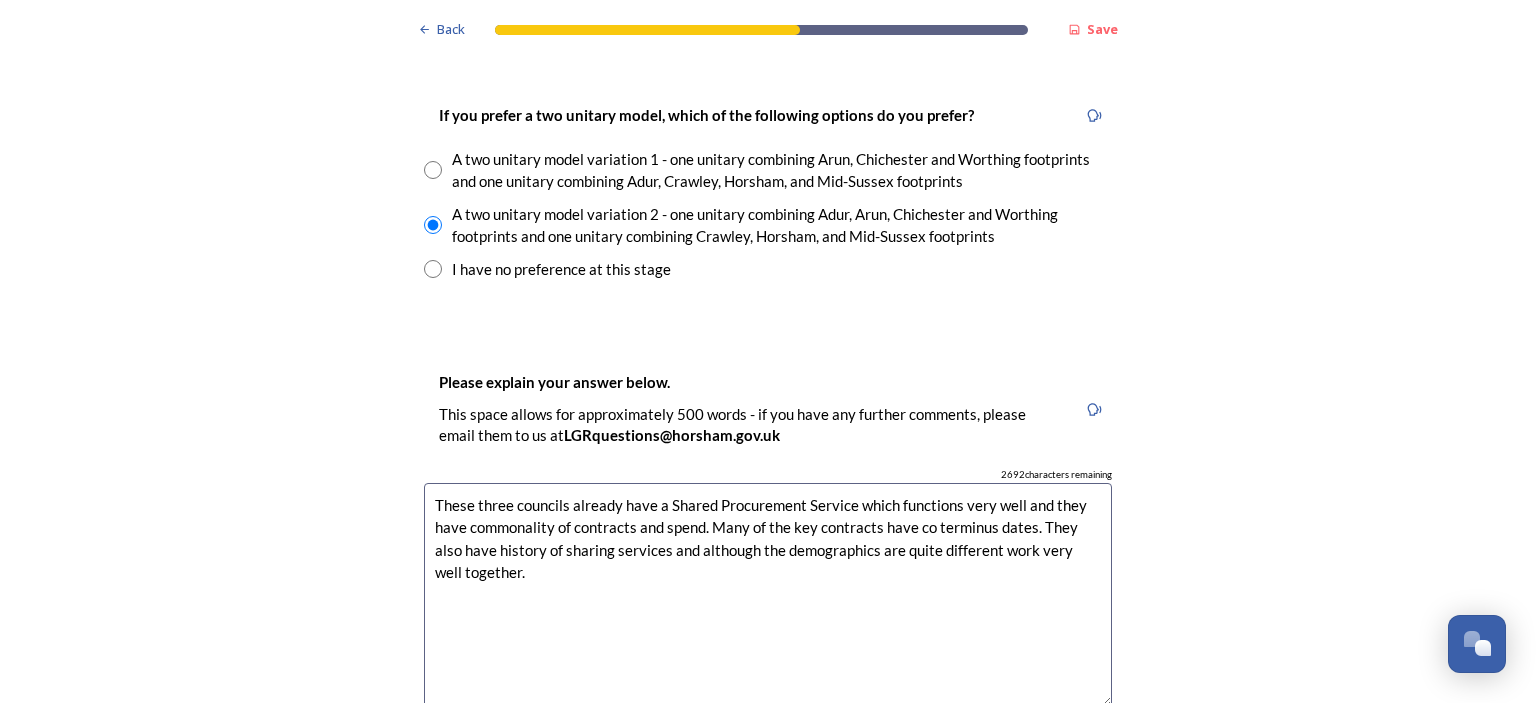 click on "These three councils already have a Shared Procurement Service which functions very well and they have commonality of contracts and spend. Many of the key contracts have co terminus dates. They also have history of sharing services and although the demographics are quite different work very well together." at bounding box center [768, 595] 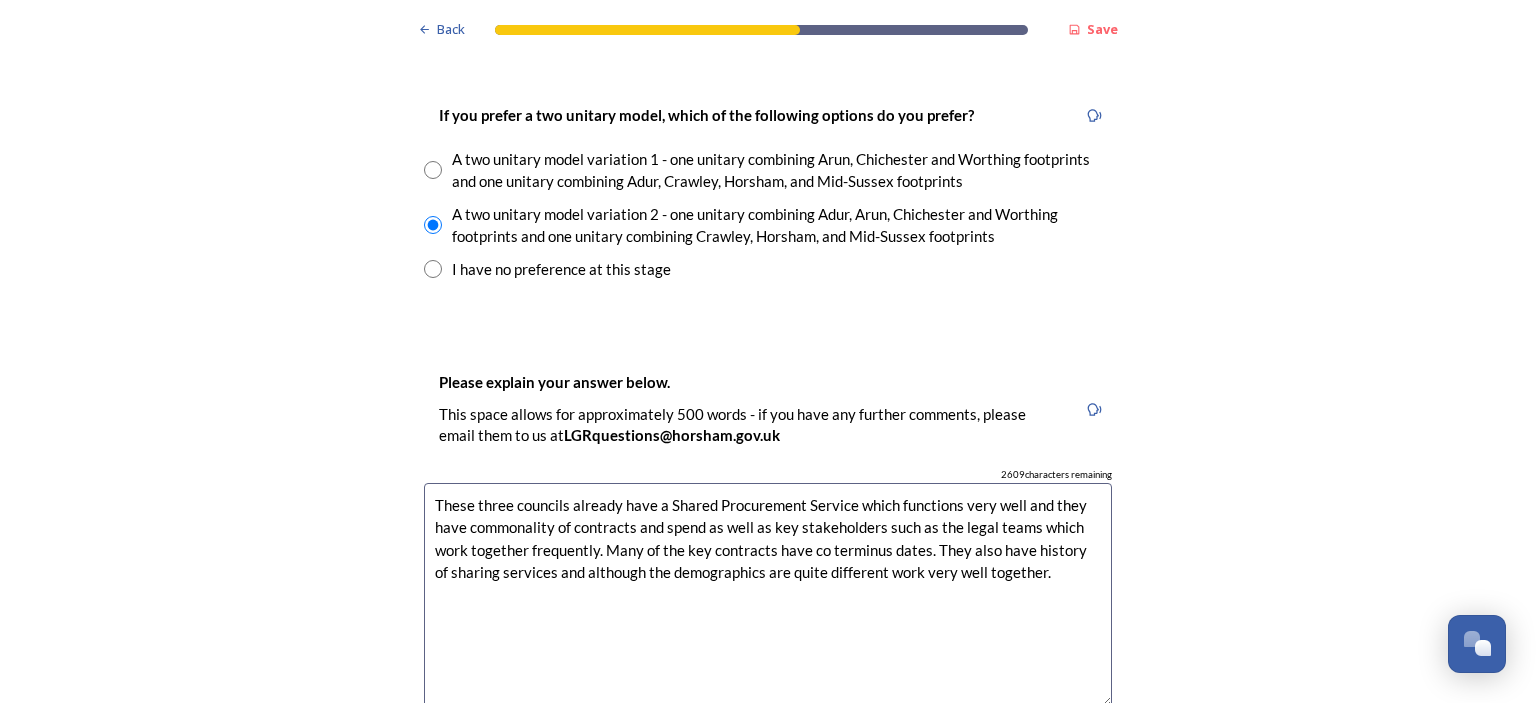 click on "These three councils already have a Shared Procurement Service which functions very well and they have commonality of contracts and spend as well as key stakeholders such as the legal teams which work together frequently. Many of the key contracts have co terminus dates. They also have history of sharing services and although the demographics are quite different work very well together." at bounding box center (768, 595) 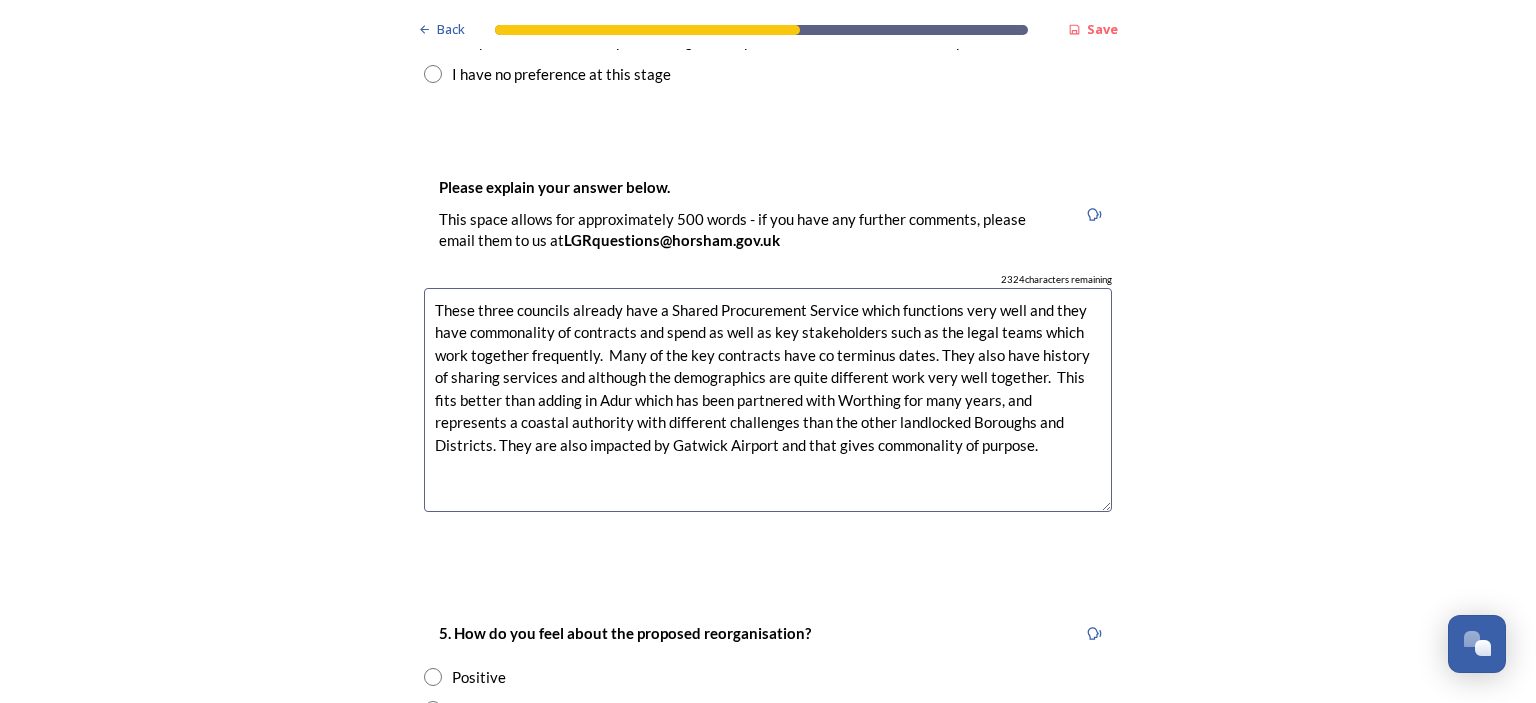 scroll, scrollTop: 3091, scrollLeft: 0, axis: vertical 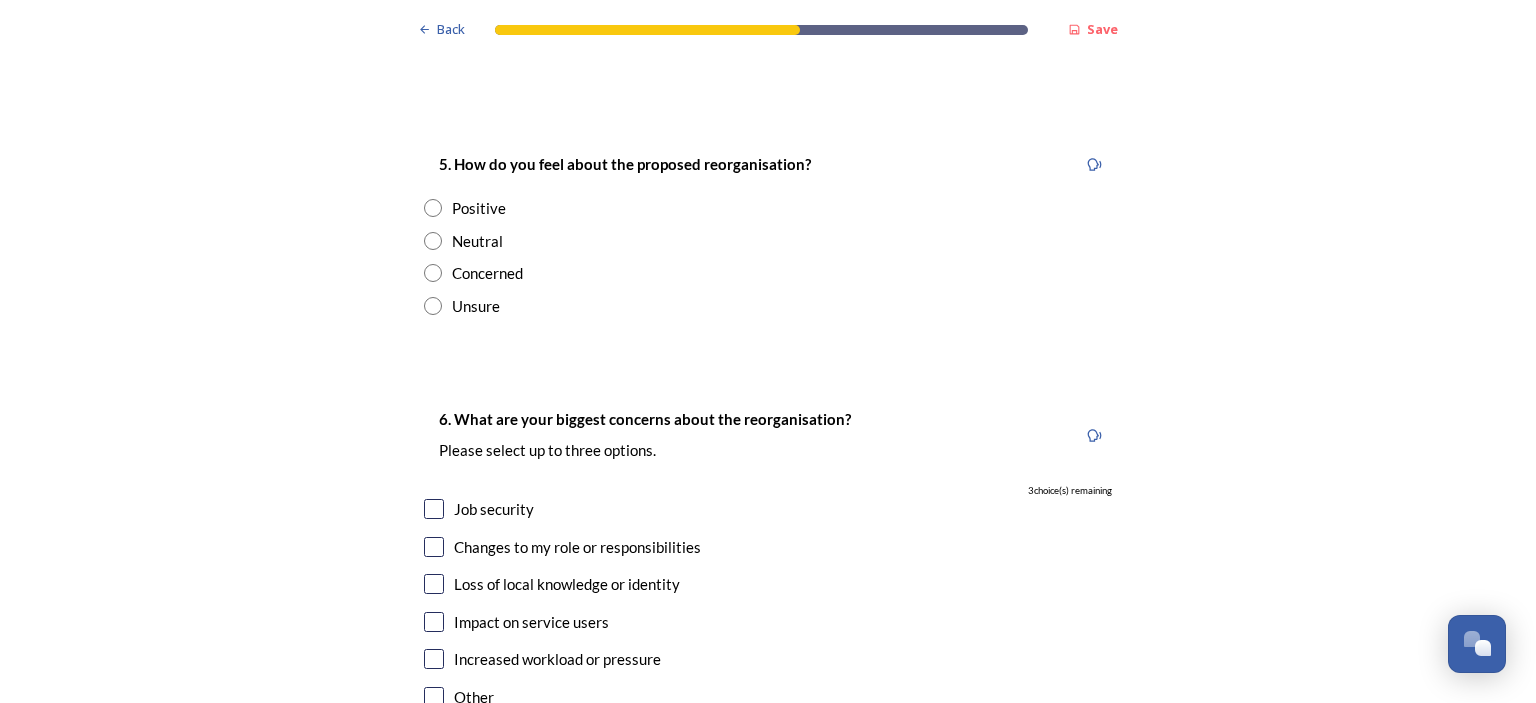 type on "These three councils already have a Shared Procurement Service which functions very well and they have commonality of contracts and spend as well as key stakeholders such as the legal teams which work together frequently. Many of the key contracts have co terminus dates. They also have history of sharing services and although the demographics are quite different work very well together. This fits better than adding in Adur which has been partnered with Worthing for many years, and represents a coastal authority with different challenges than the other landlocked Boroughs and Districts. They are also impacted by Gatwick Airport and that gives commonality of purpose.
I prefer the two unitary model because it gives our residents a 'local feel' which I think is so important for them." 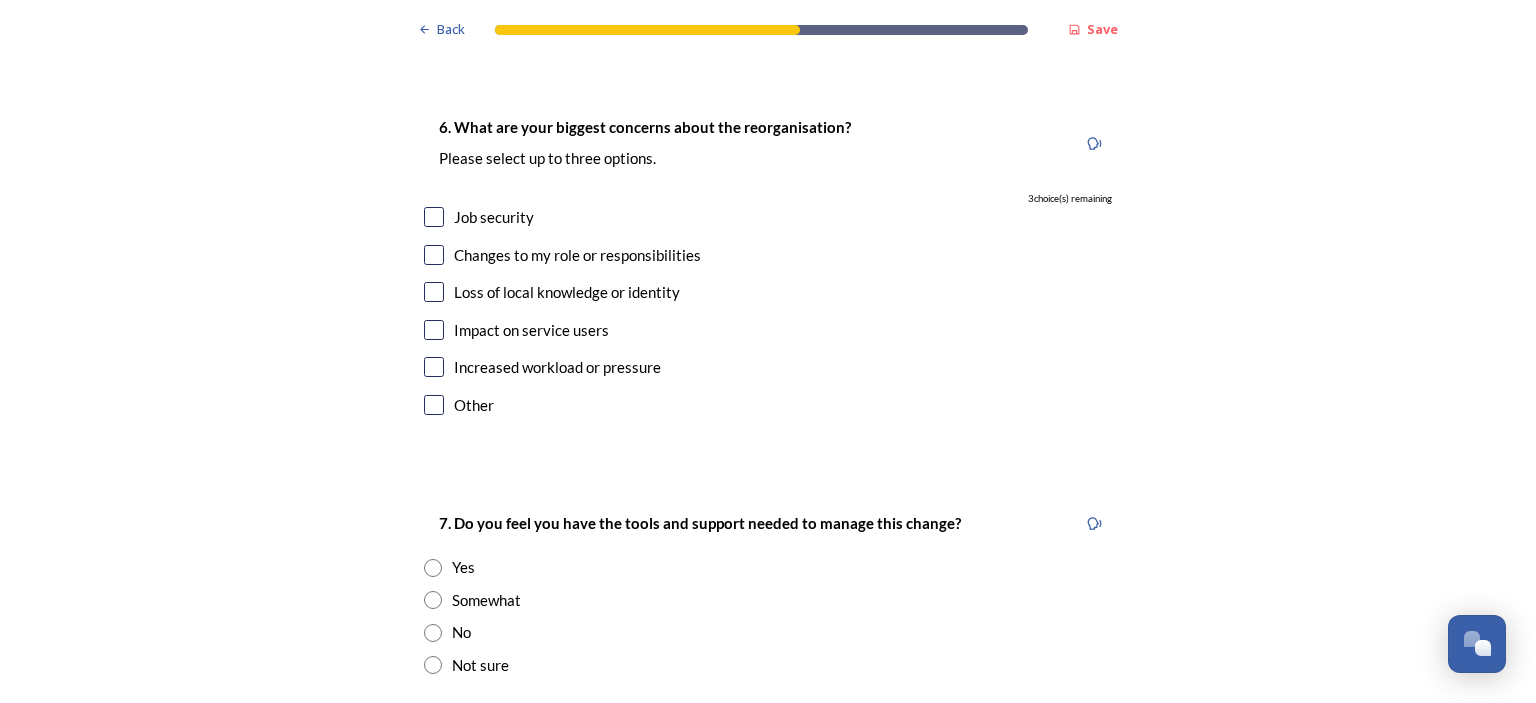 scroll, scrollTop: 3820, scrollLeft: 0, axis: vertical 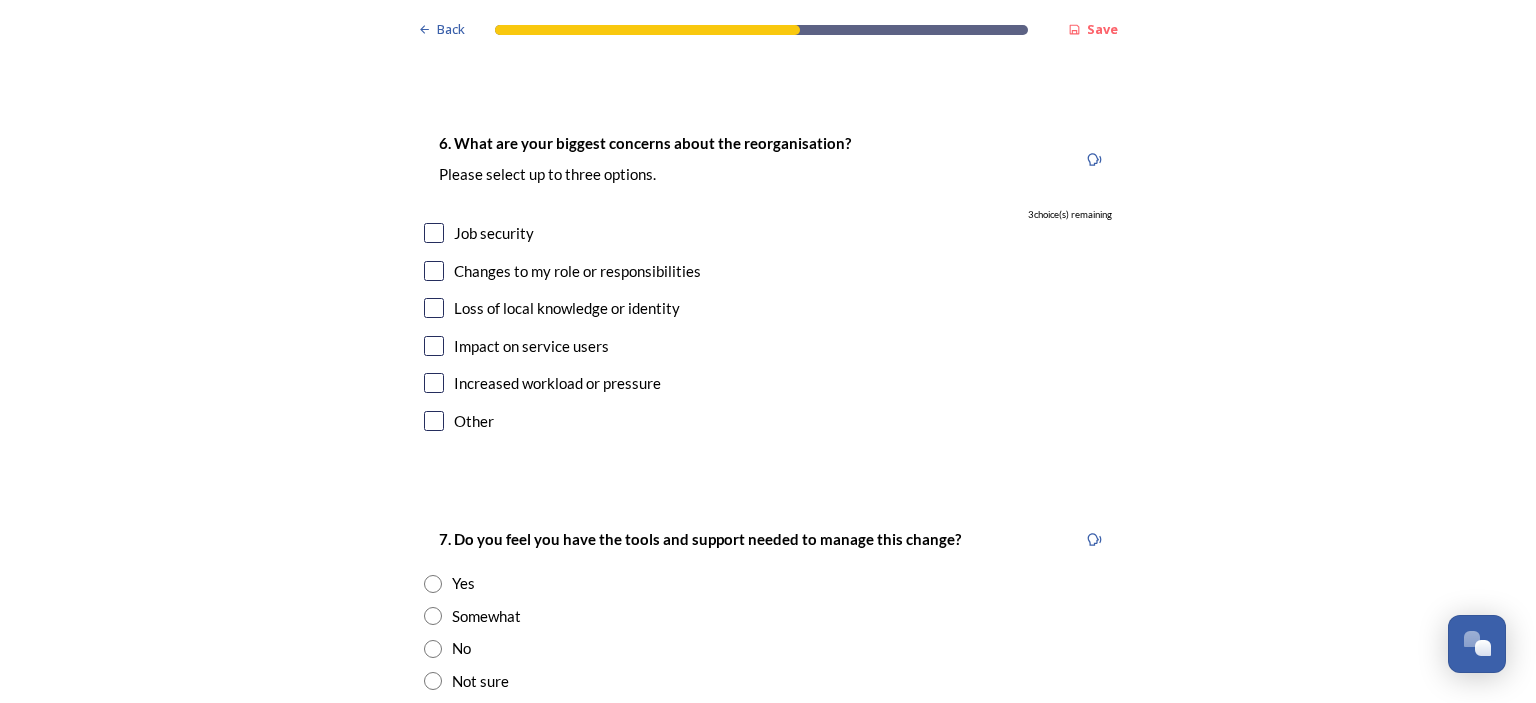click at bounding box center [434, 308] 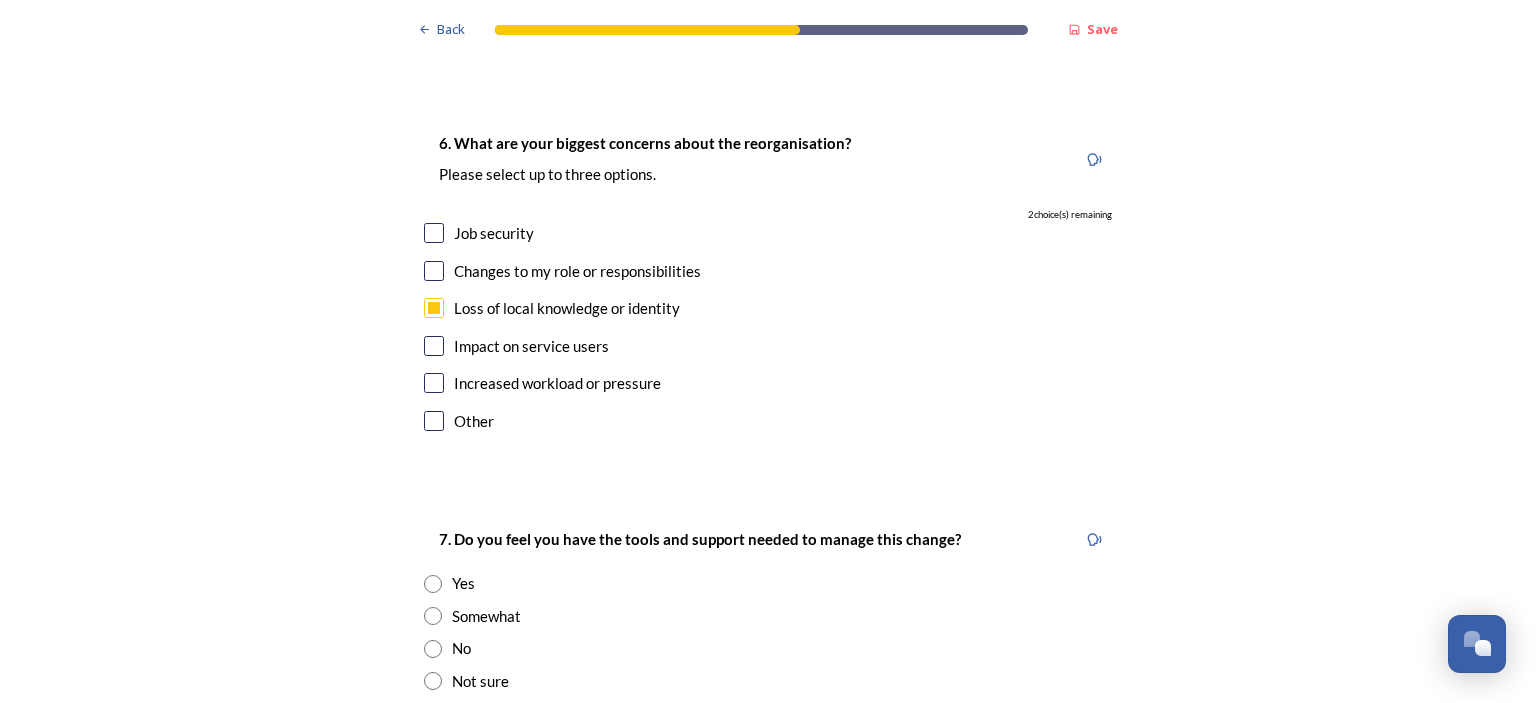 click at bounding box center [434, 271] 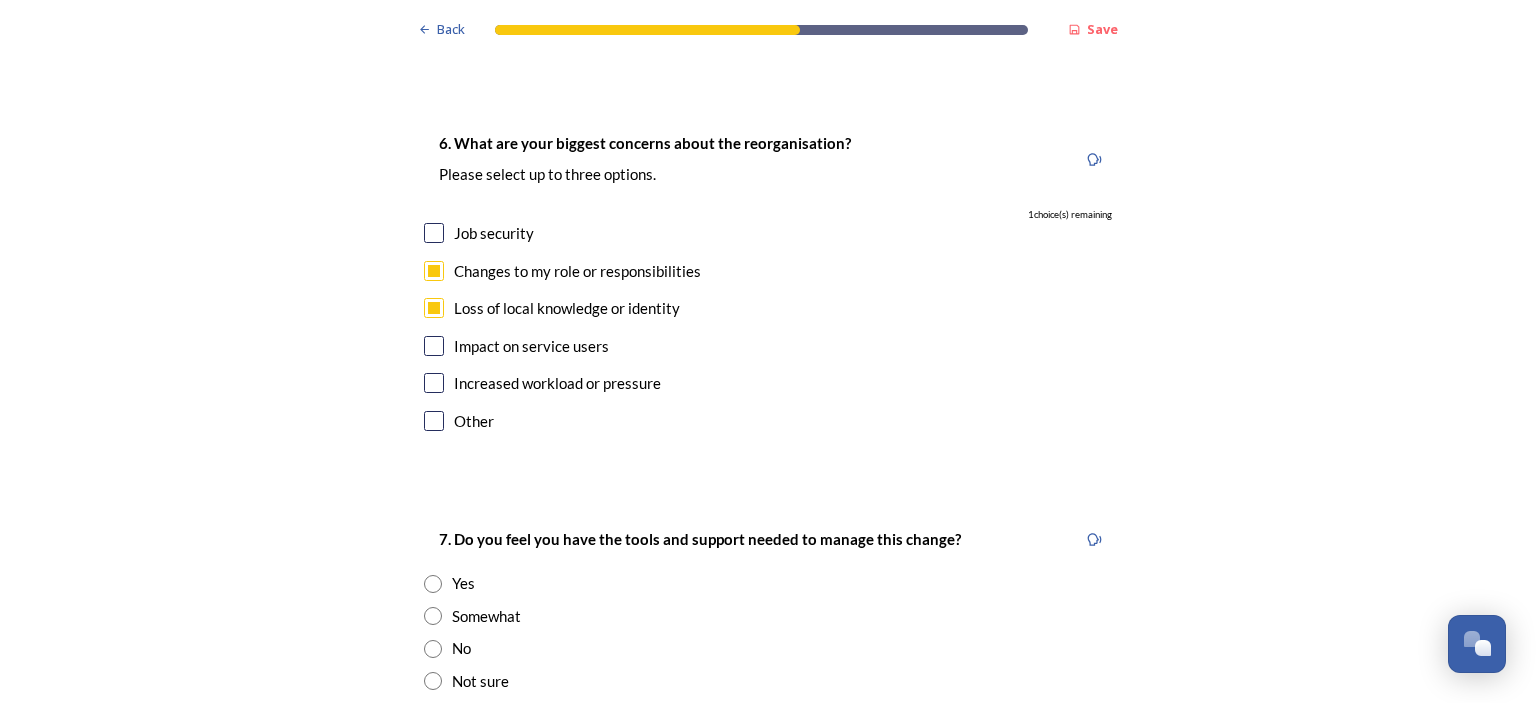 click at bounding box center [434, 346] 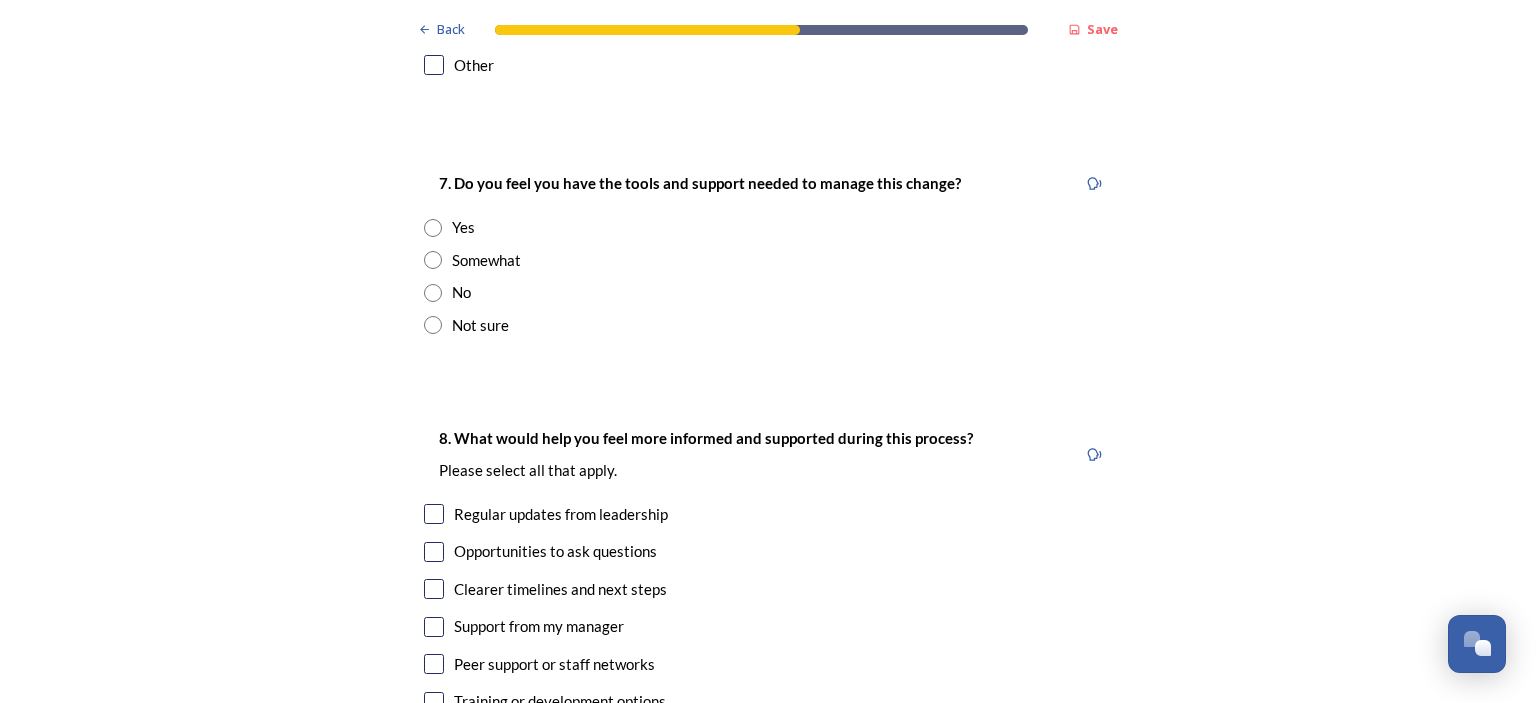 scroll, scrollTop: 4192, scrollLeft: 0, axis: vertical 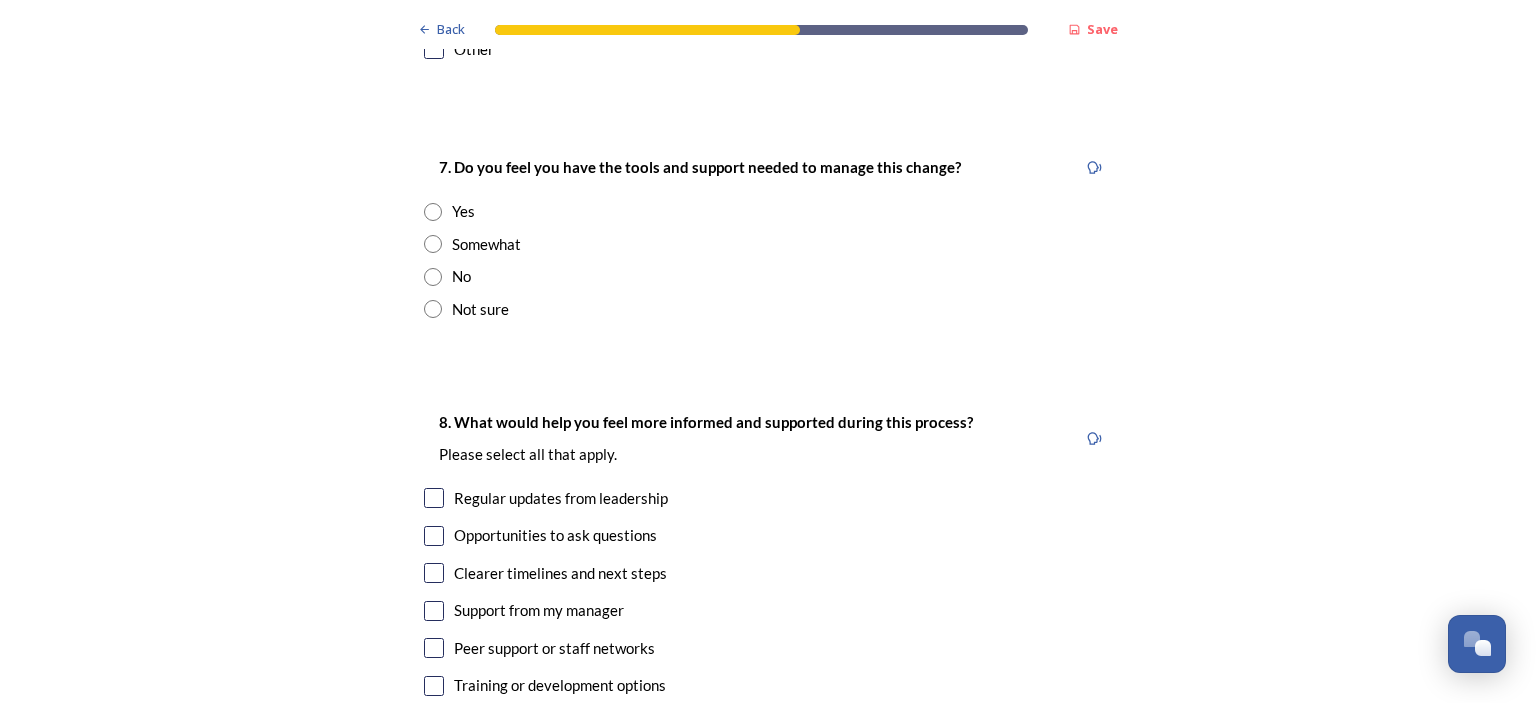 click at bounding box center [433, 212] 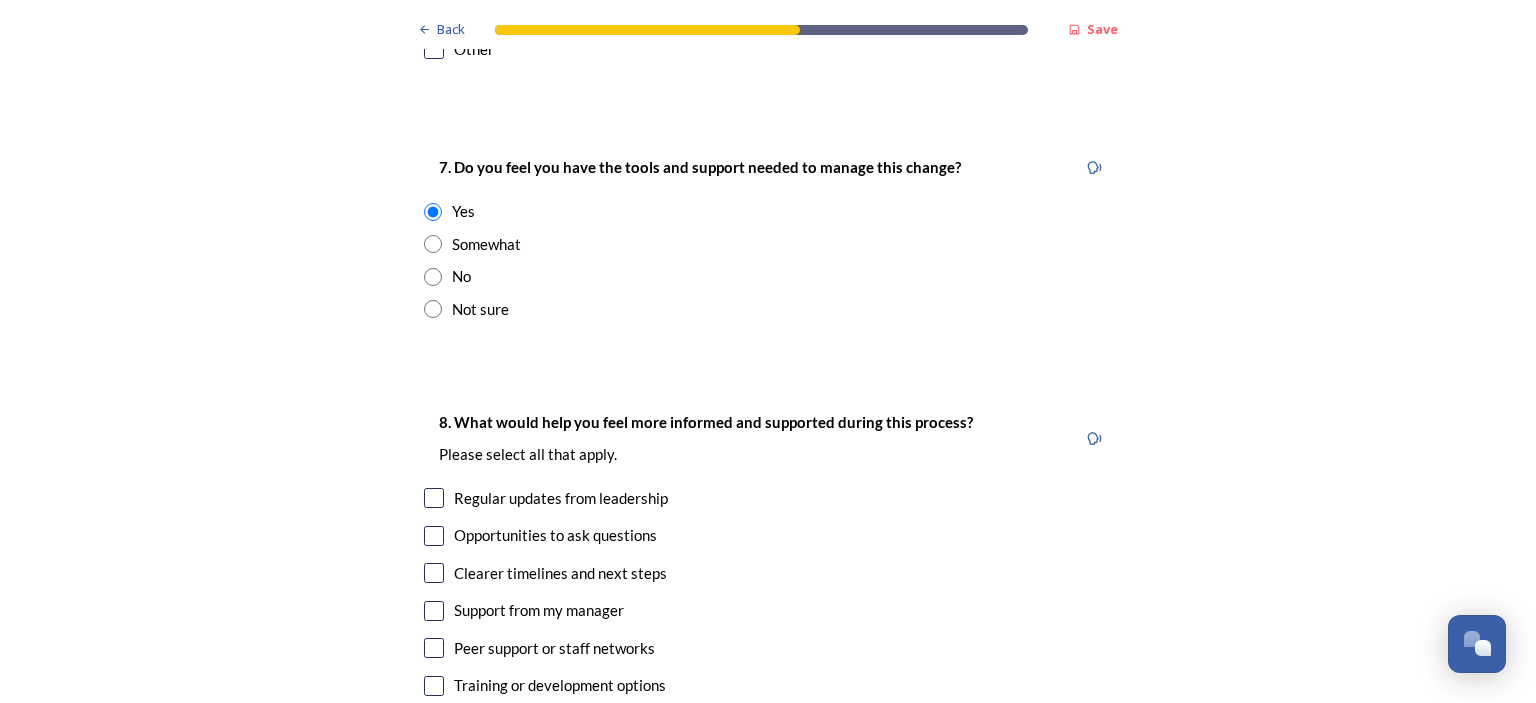 click at bounding box center (434, 611) 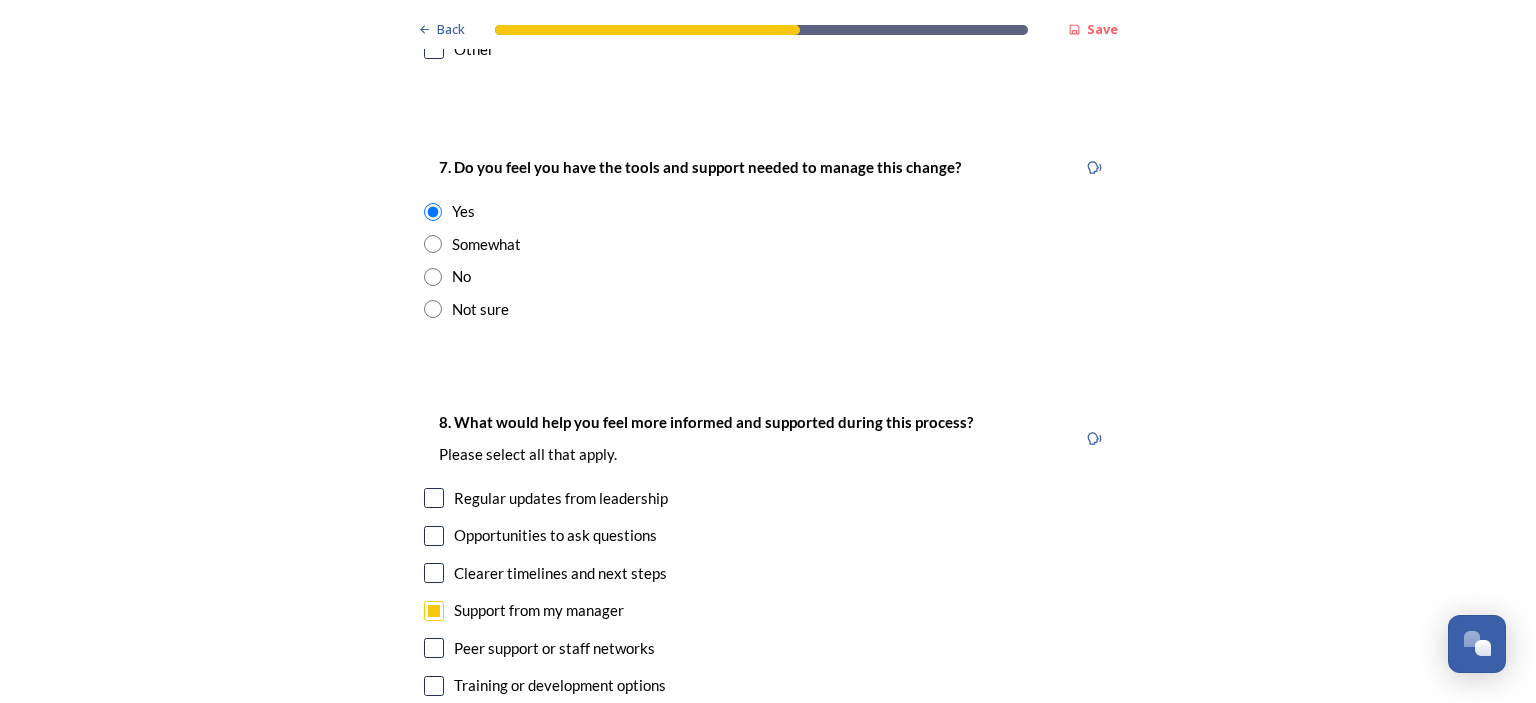 click at bounding box center (434, 573) 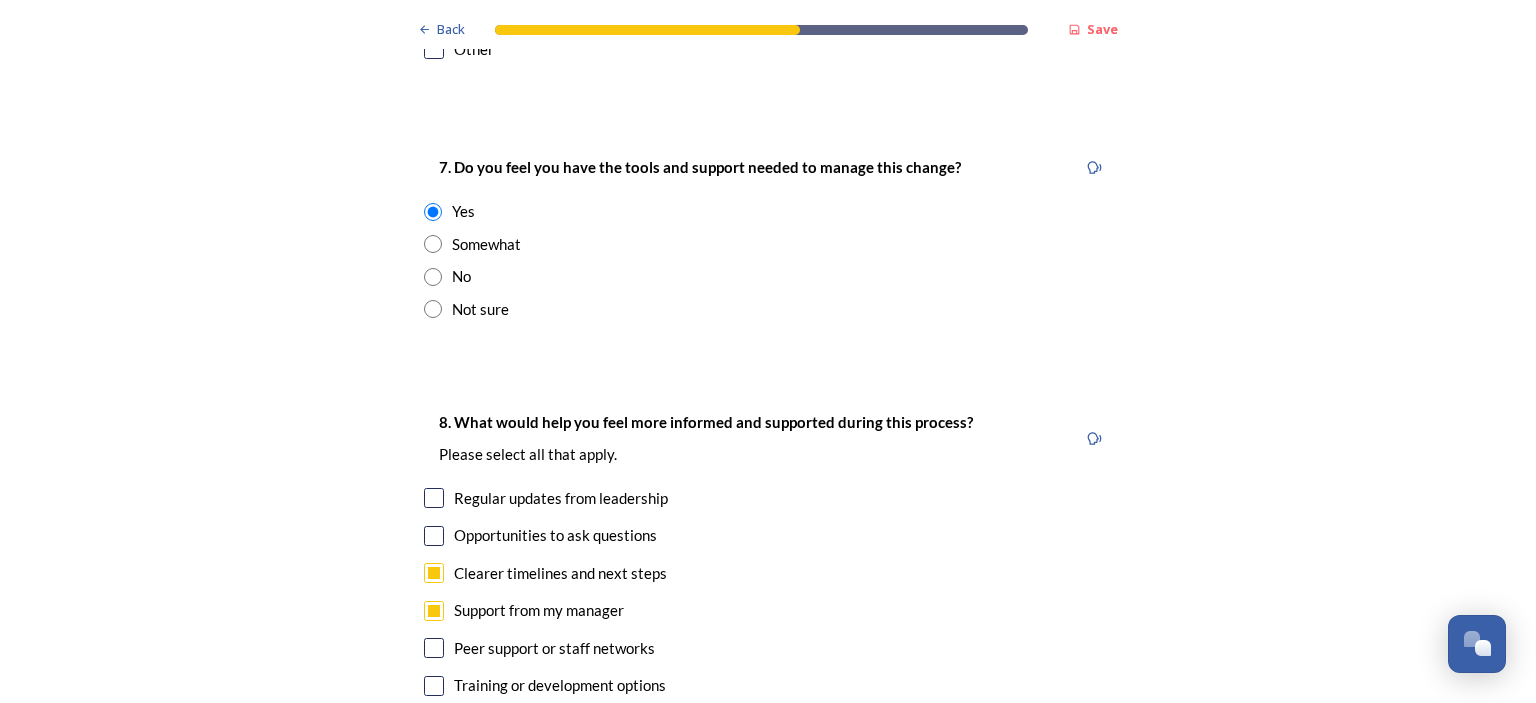 scroll, scrollTop: 3577, scrollLeft: 0, axis: vertical 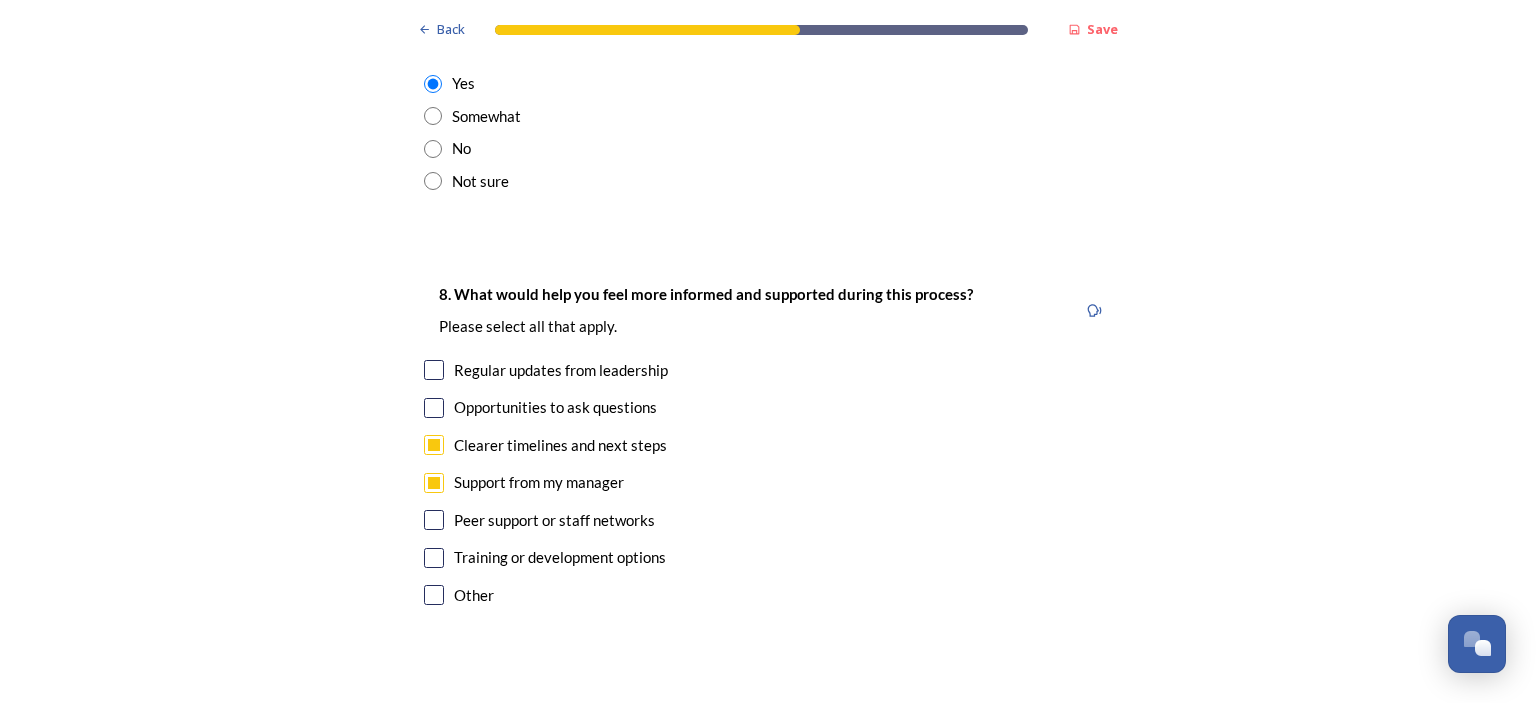 click at bounding box center (434, 520) 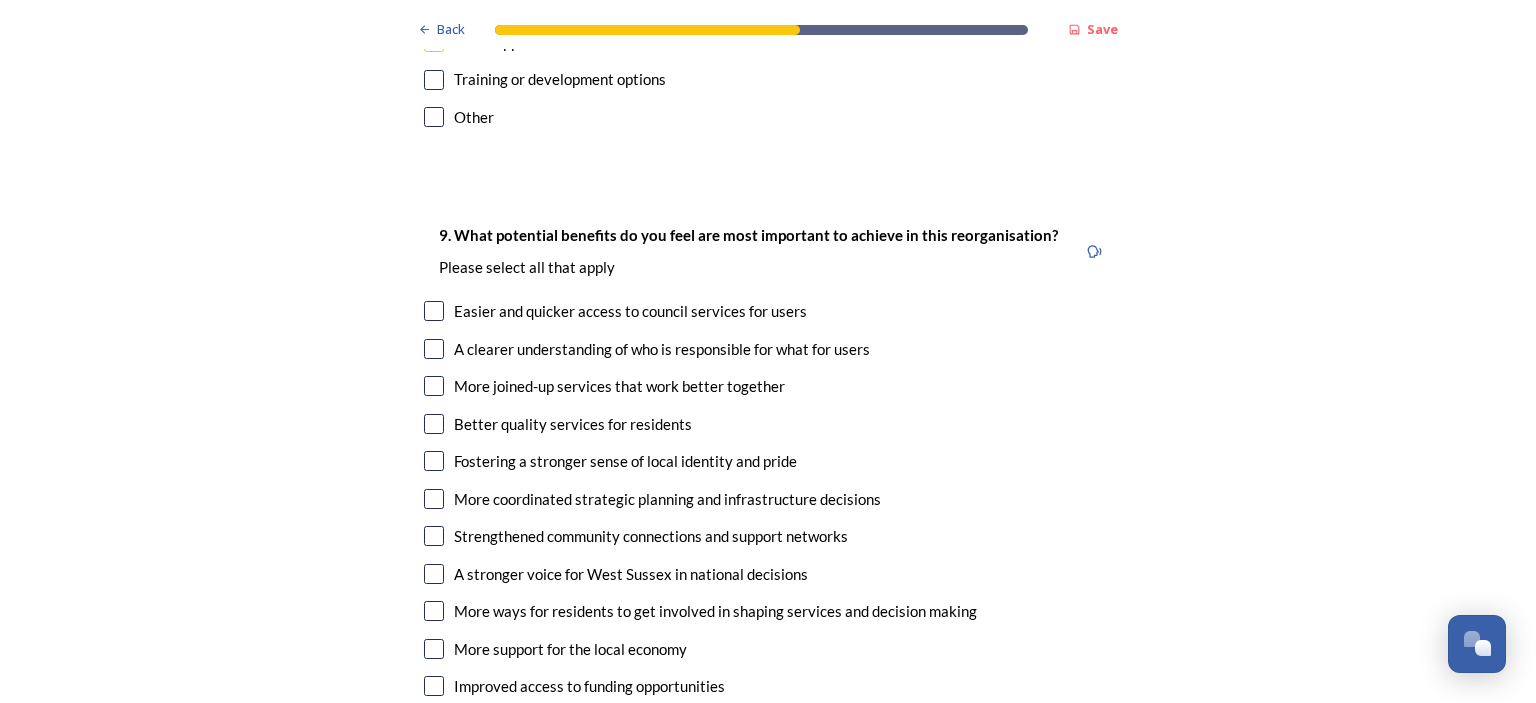 scroll, scrollTop: 4862, scrollLeft: 0, axis: vertical 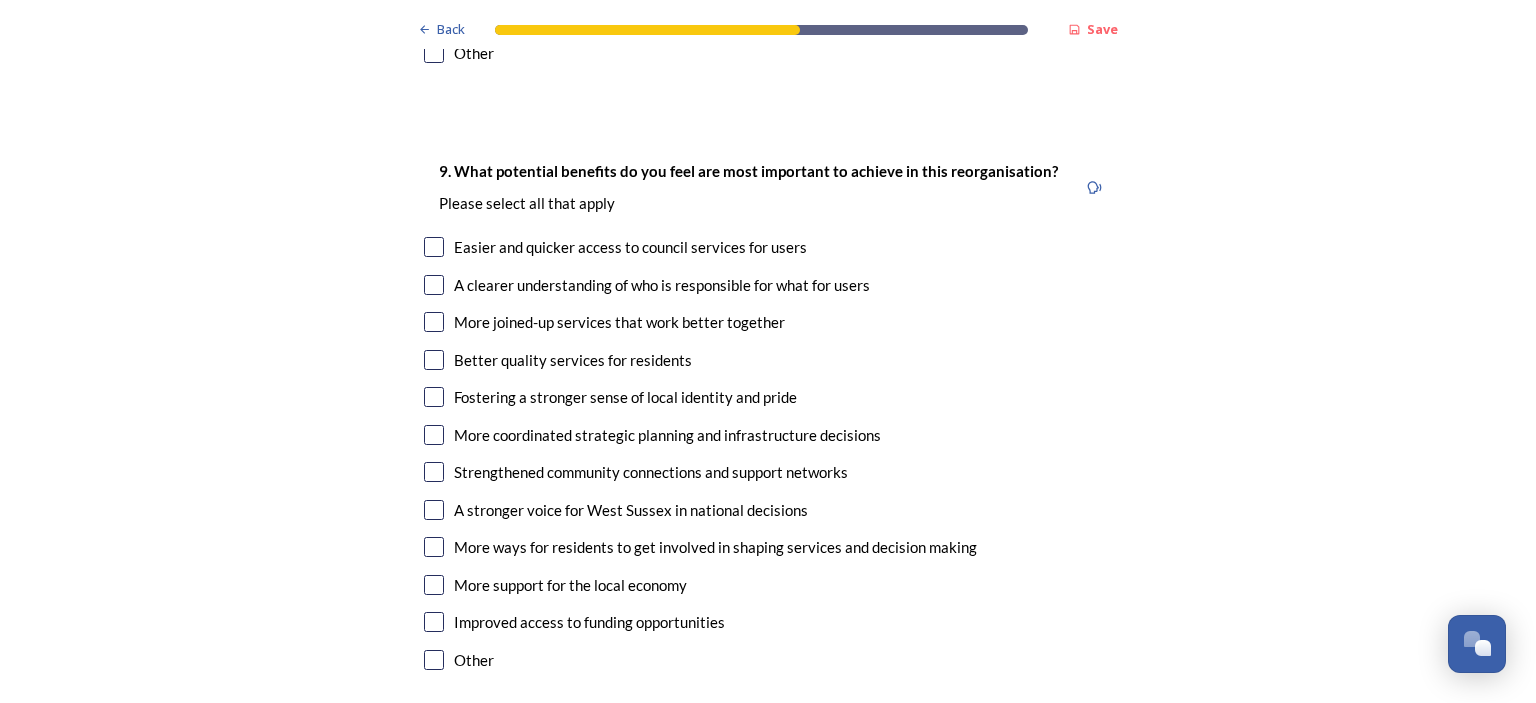 click at bounding box center (434, 285) 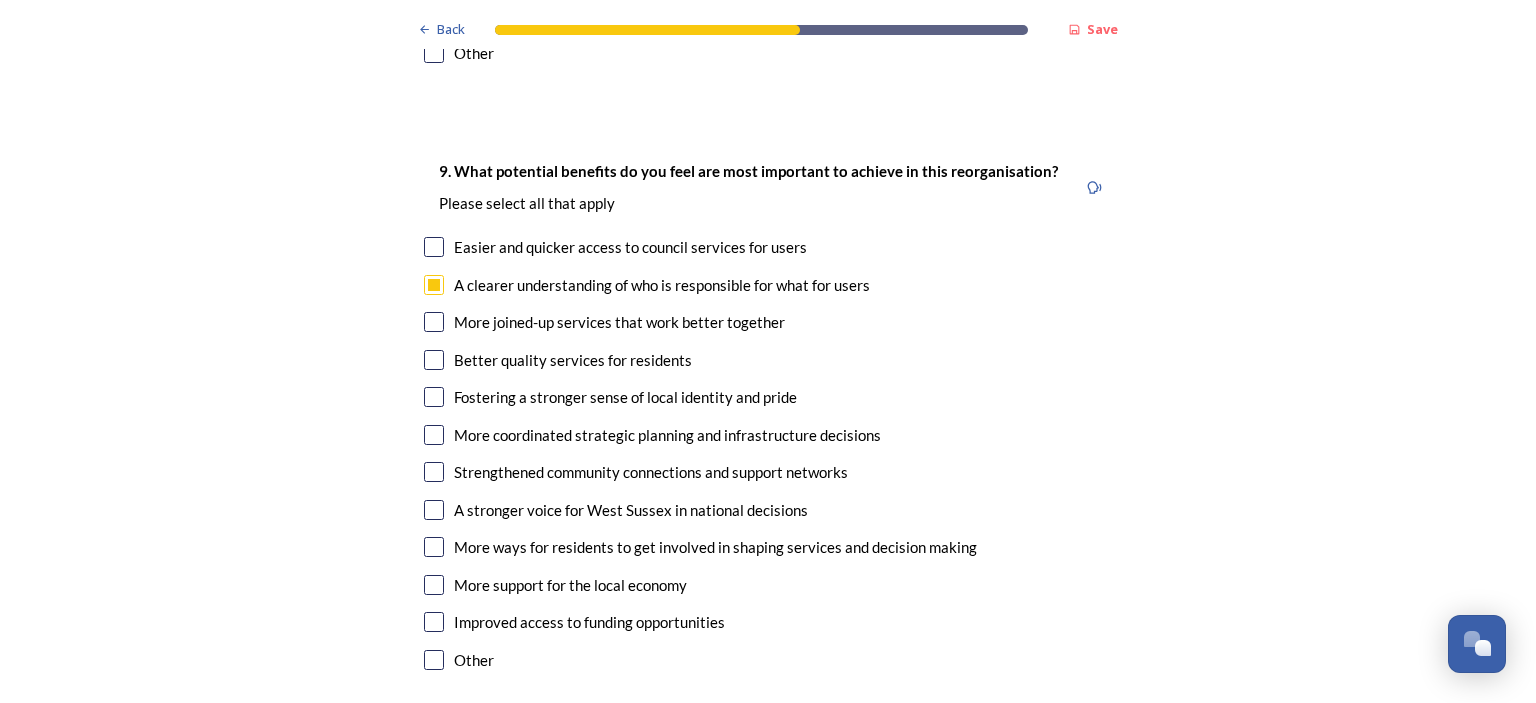 click on "9. What potential benefits do you feel are most important to achieve in this reorganisation? ﻿Please select all that apply Easier and quicker access to council services for users A clearer understanding of who is responsible for what for users More joined-up services that work better together Better quality services for residents Fostering a stronger sense of local identity and pride More coordinated strategic planning and infrastructure decisions  Strengthened community connections and support networks A stronger voice for West Sussex in national decisions More ways for residents to get involved in shaping services and decision making More support for the local economy Improved access to funding opportunities Other" at bounding box center [768, 417] 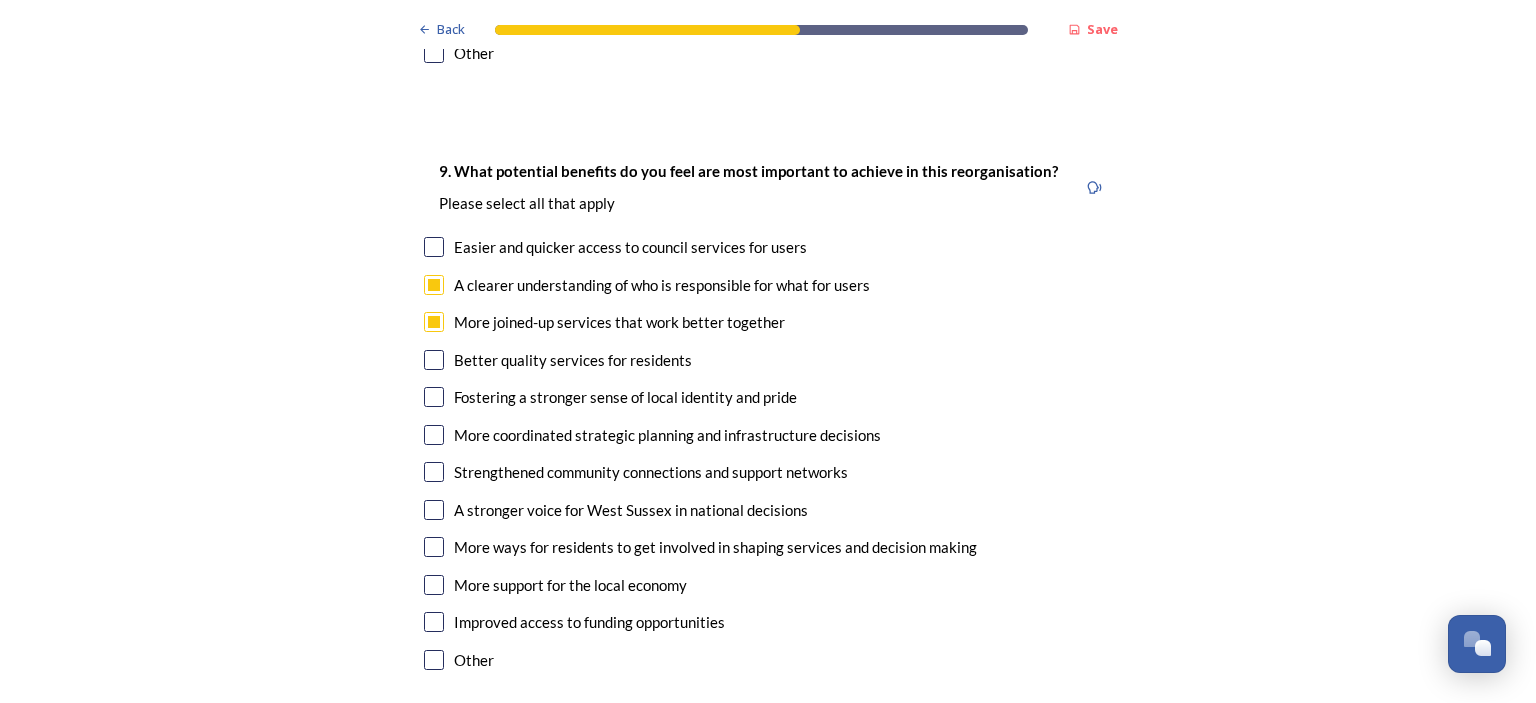 click at bounding box center [434, 397] 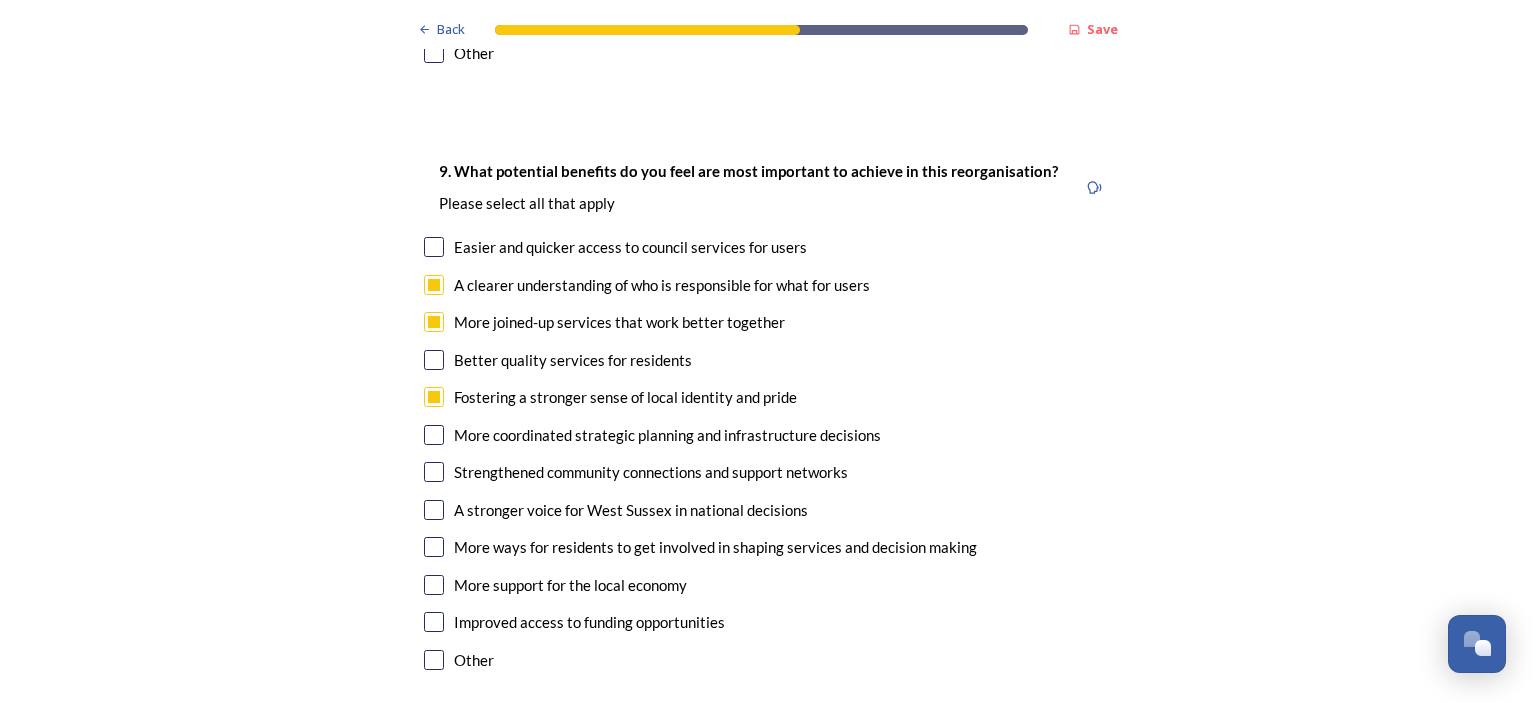 click at bounding box center [434, 435] 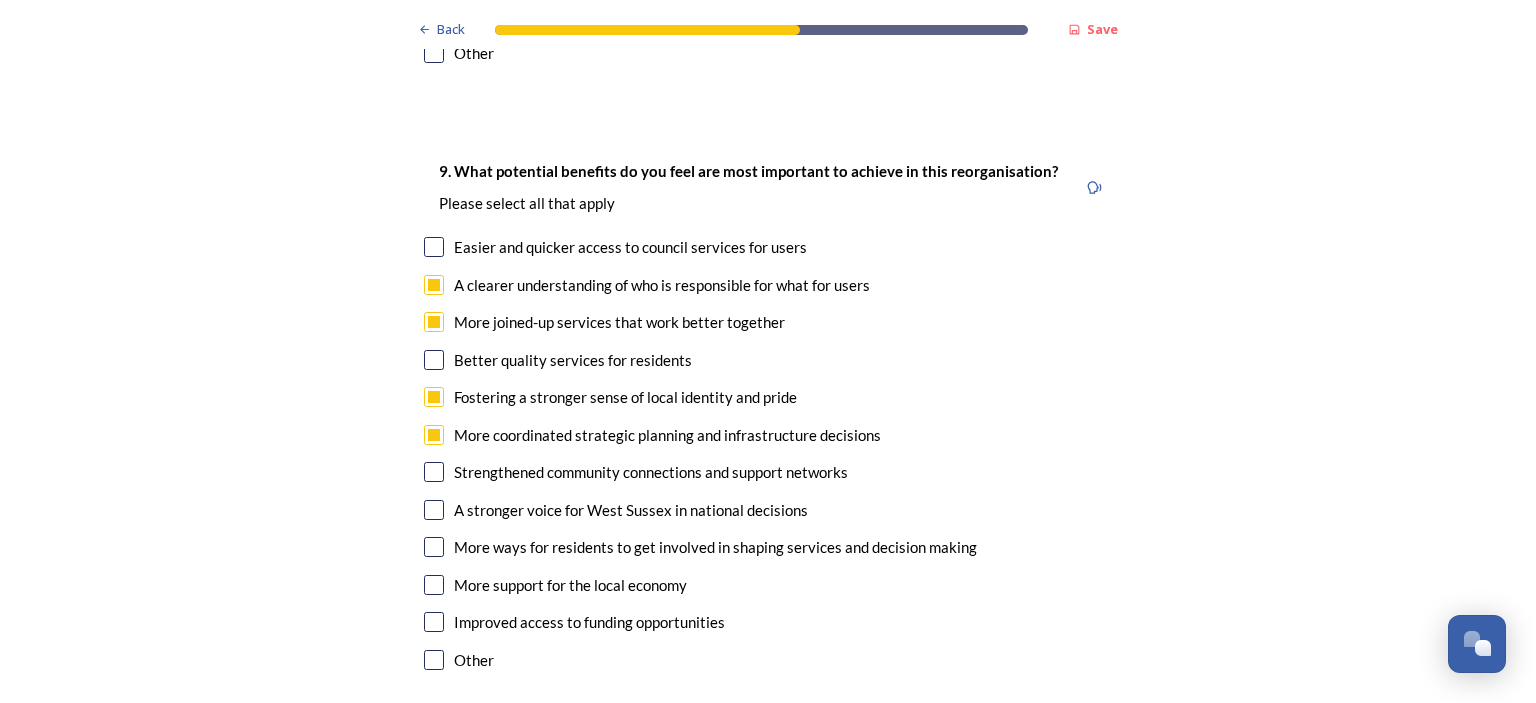 click at bounding box center (434, 510) 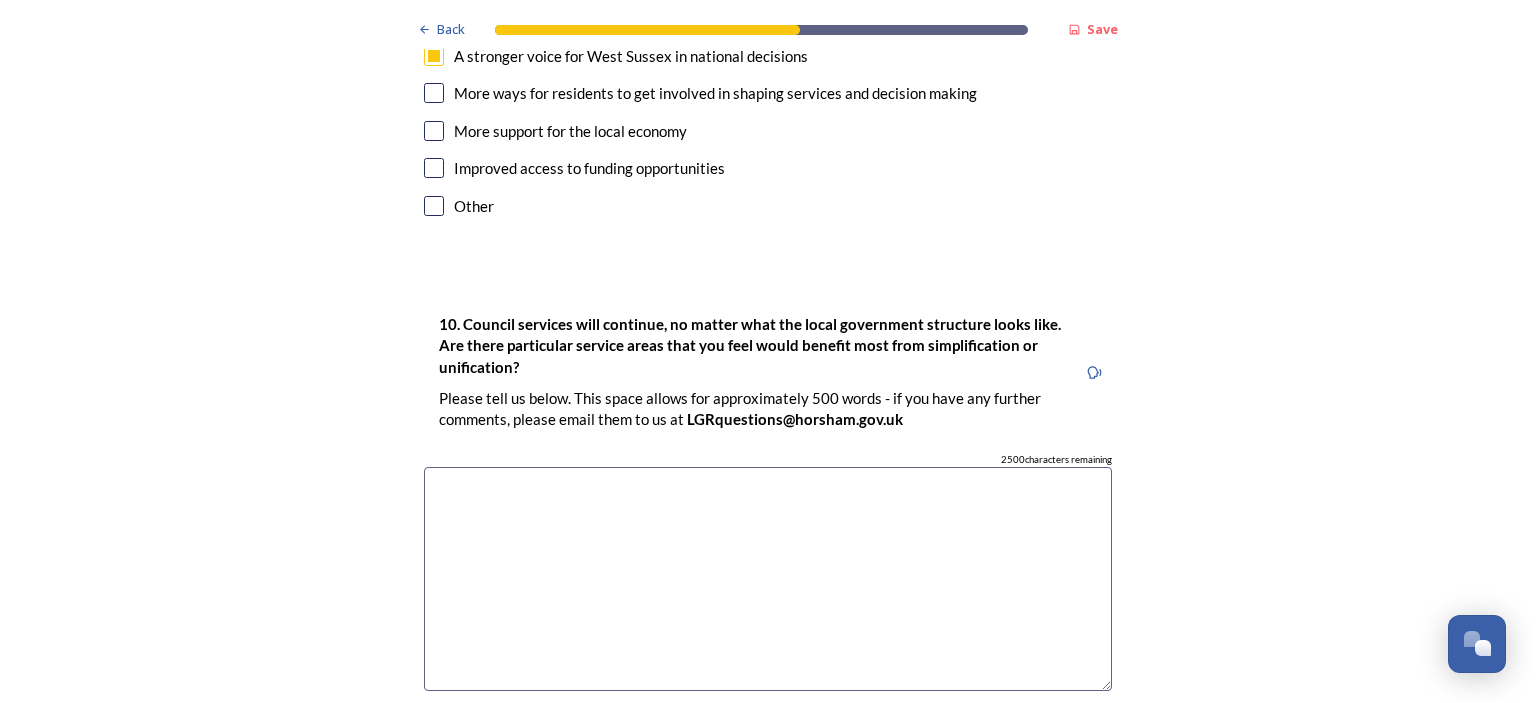 scroll, scrollTop: 5364, scrollLeft: 0, axis: vertical 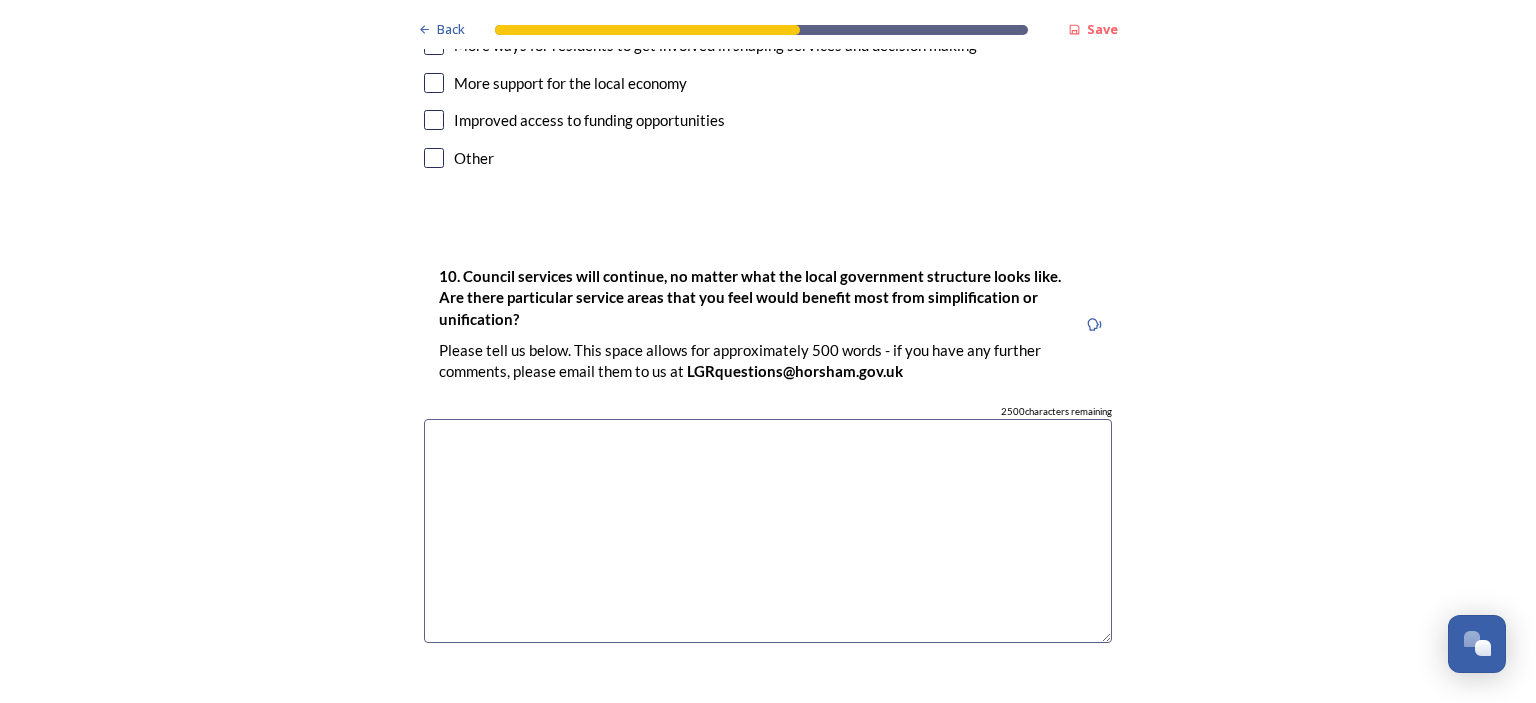 click at bounding box center (768, 531) 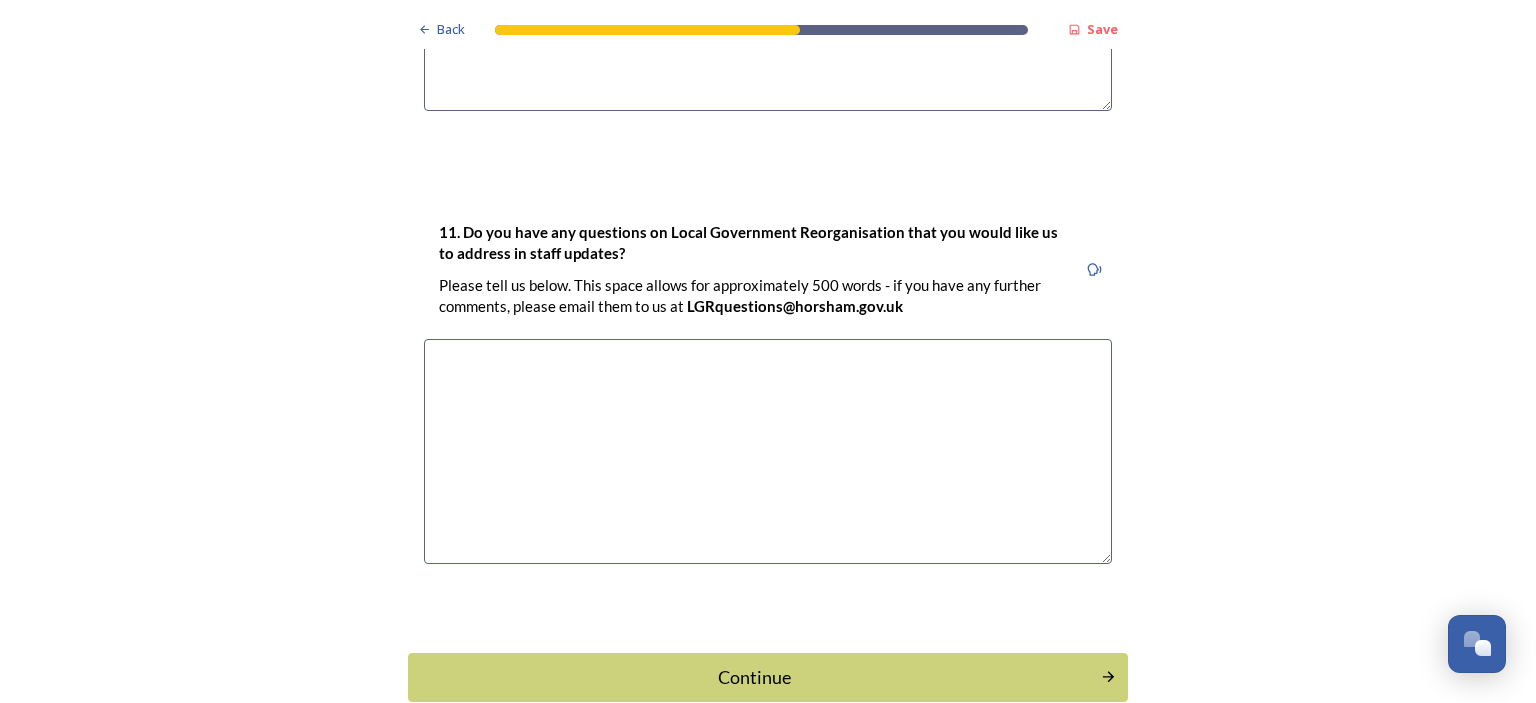 scroll, scrollTop: 6009, scrollLeft: 0, axis: vertical 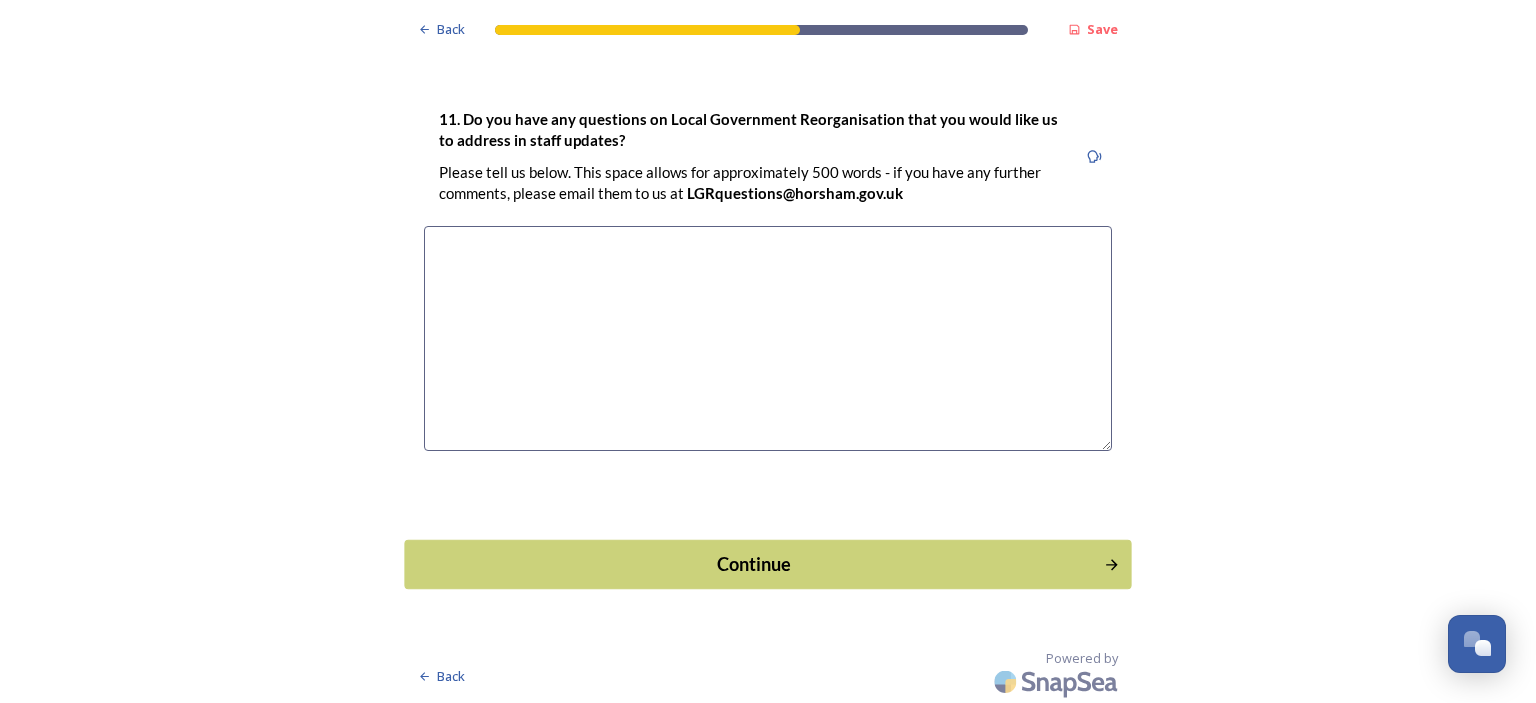 click on "Continue" at bounding box center [754, 563] 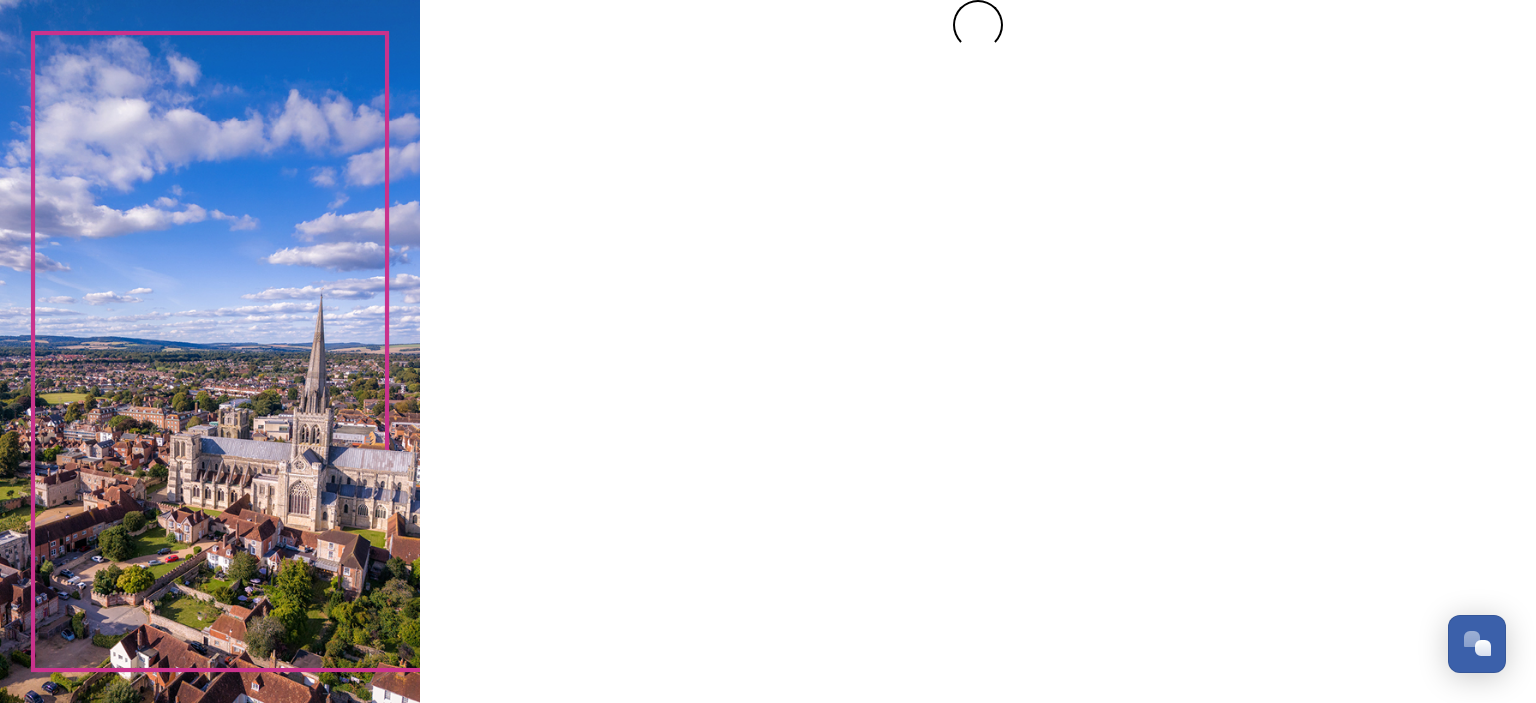scroll, scrollTop: 0, scrollLeft: 0, axis: both 